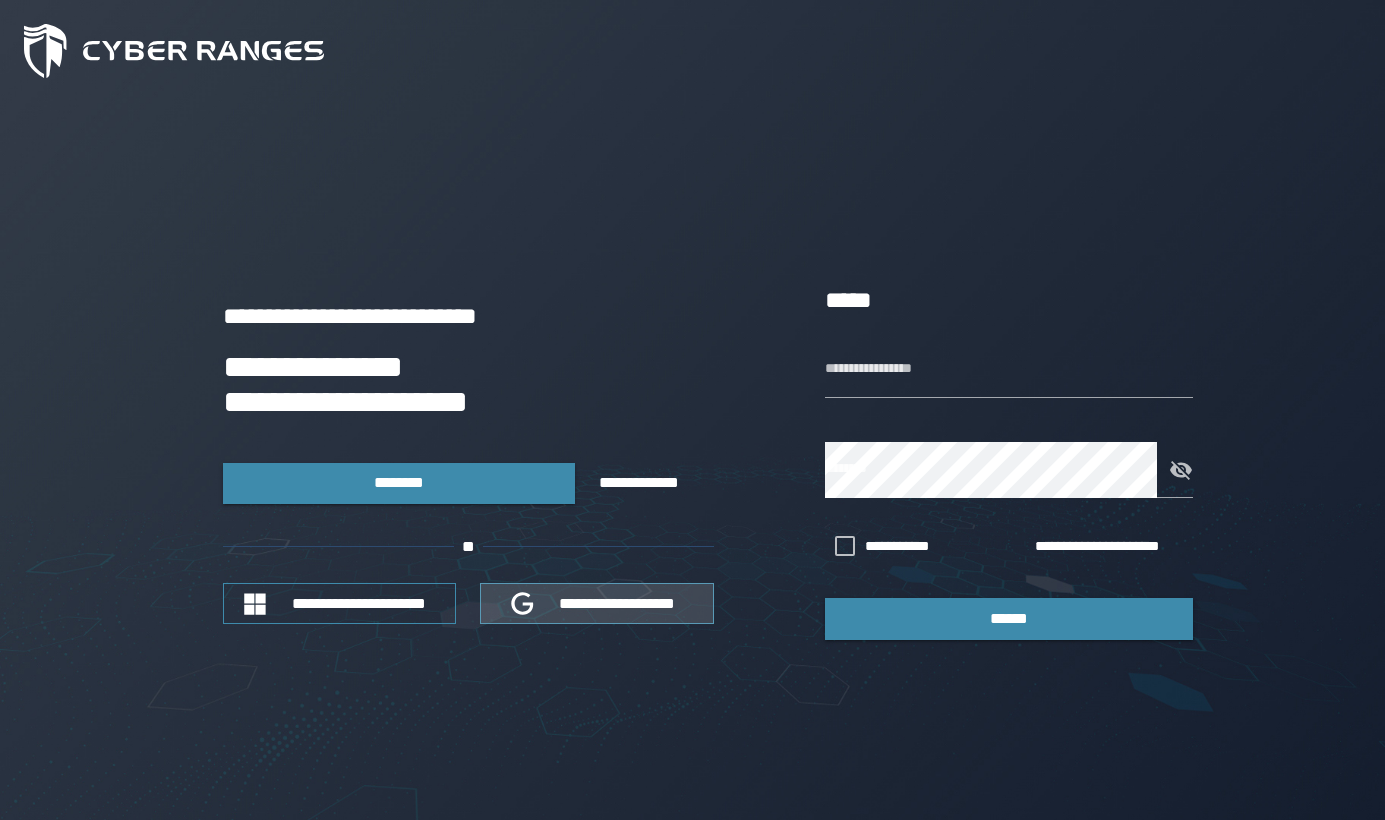 scroll, scrollTop: 0, scrollLeft: 0, axis: both 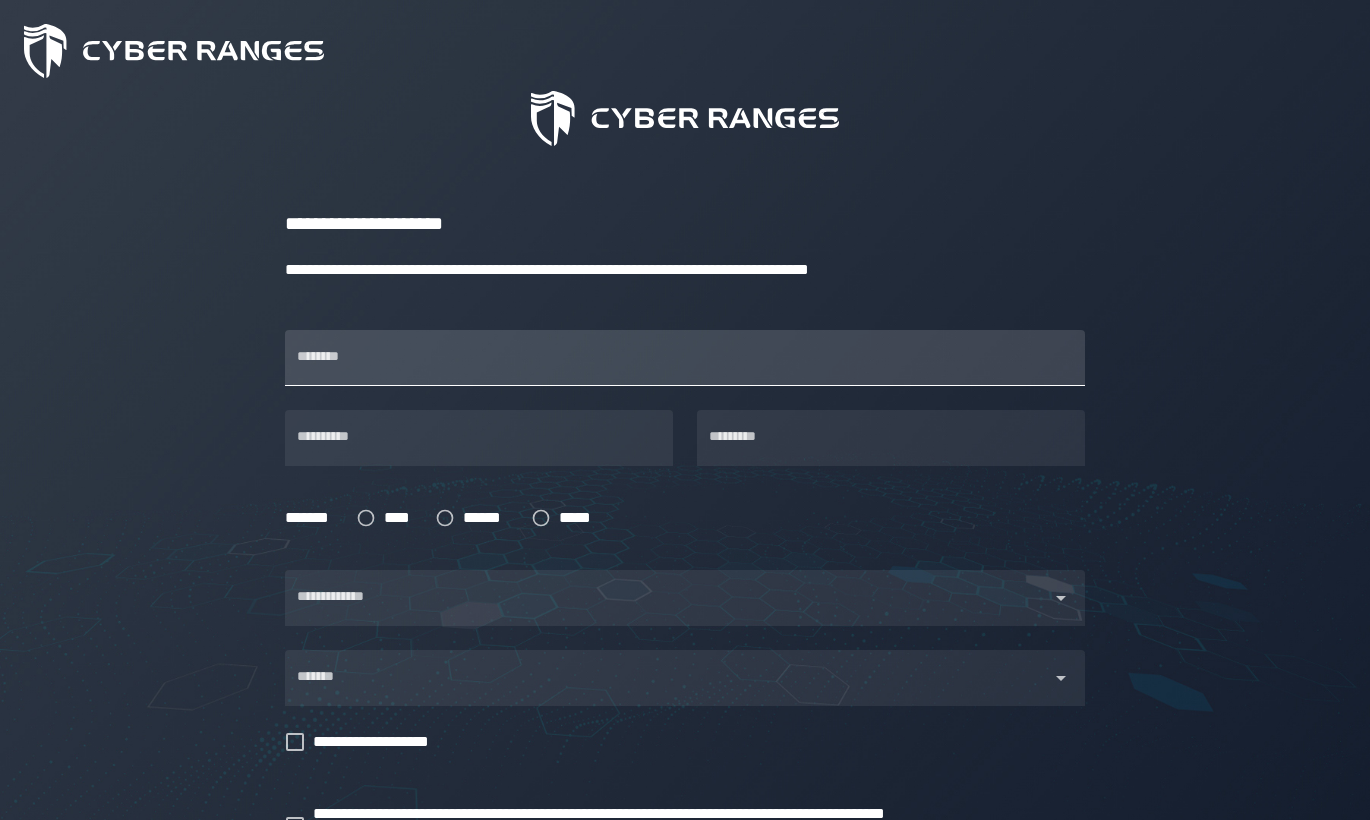 click on "********" at bounding box center [685, 358] 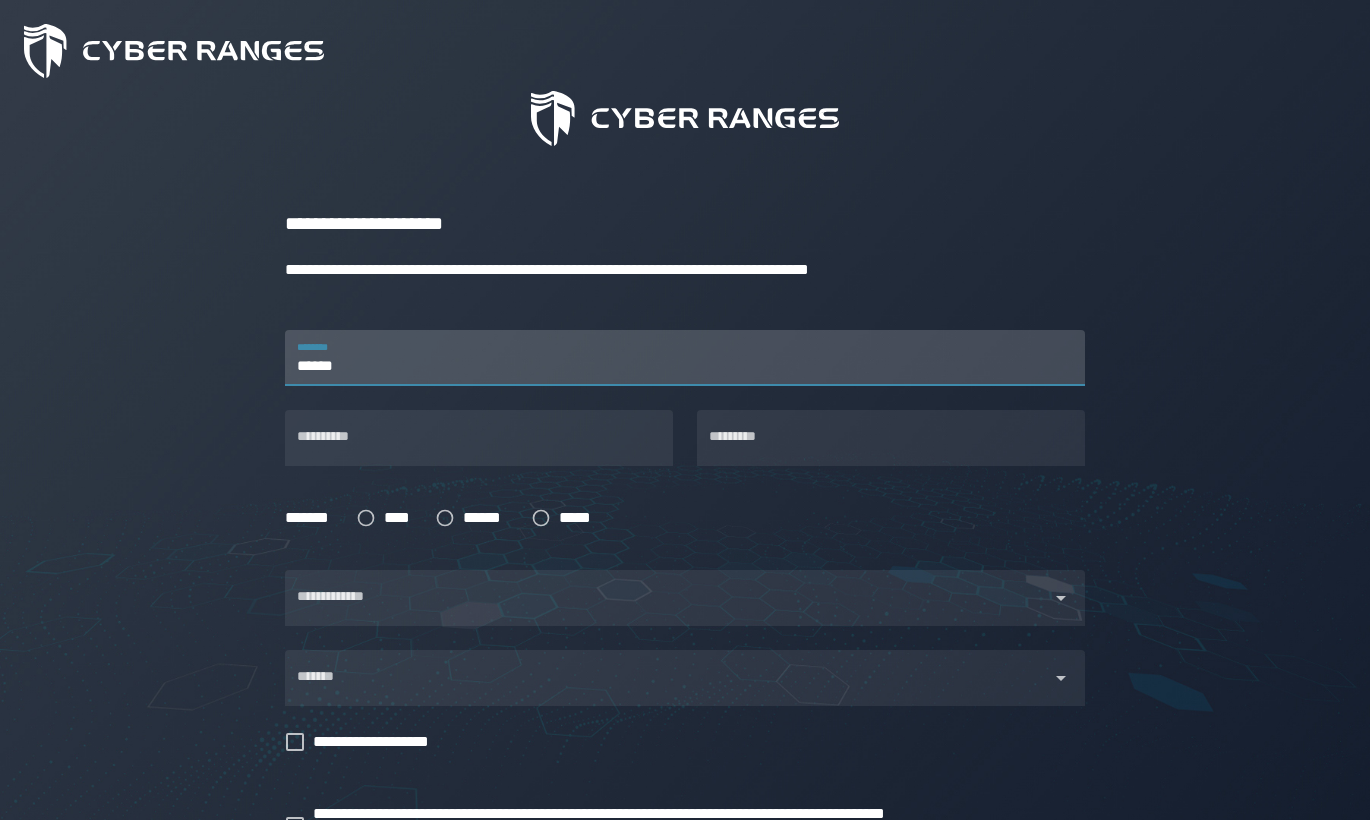type on "******" 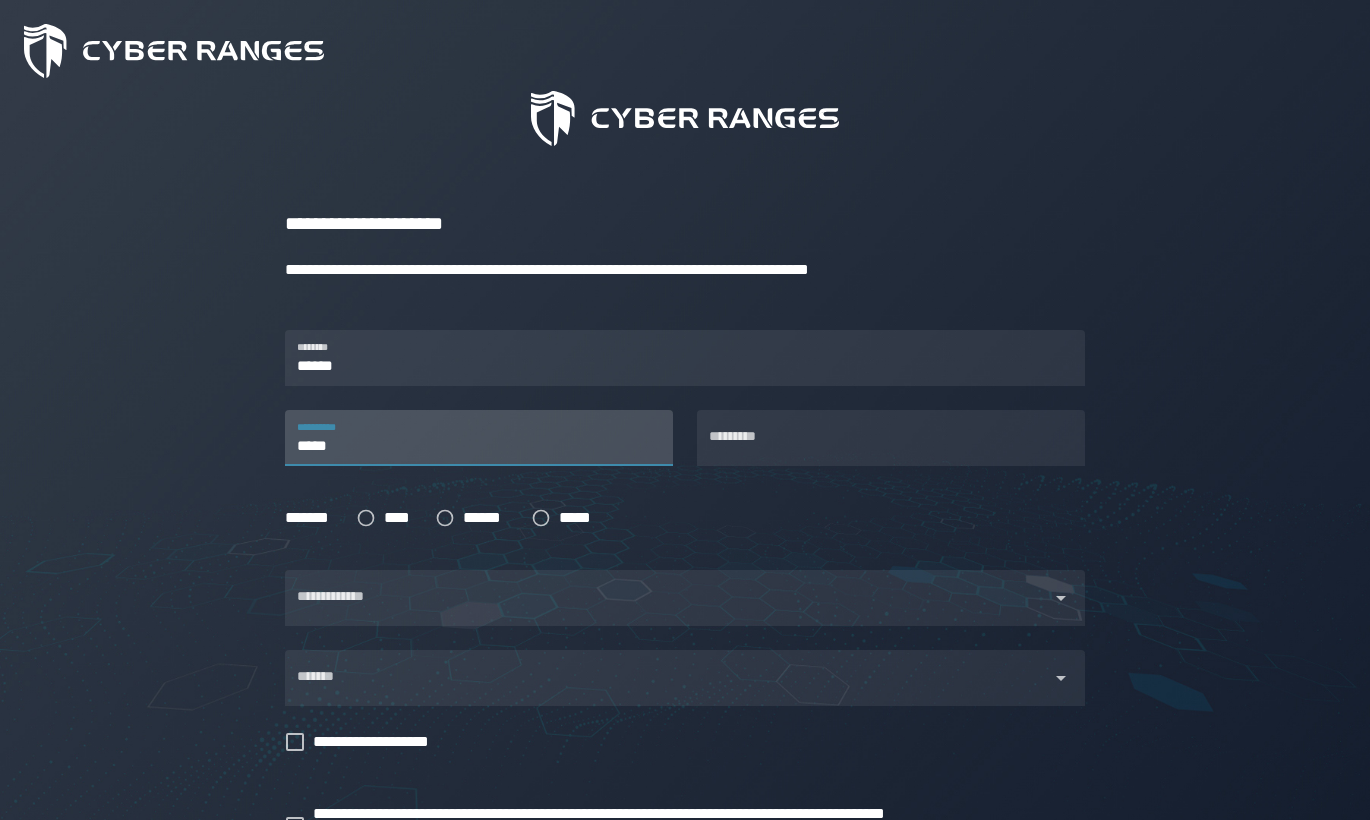 type on "********" 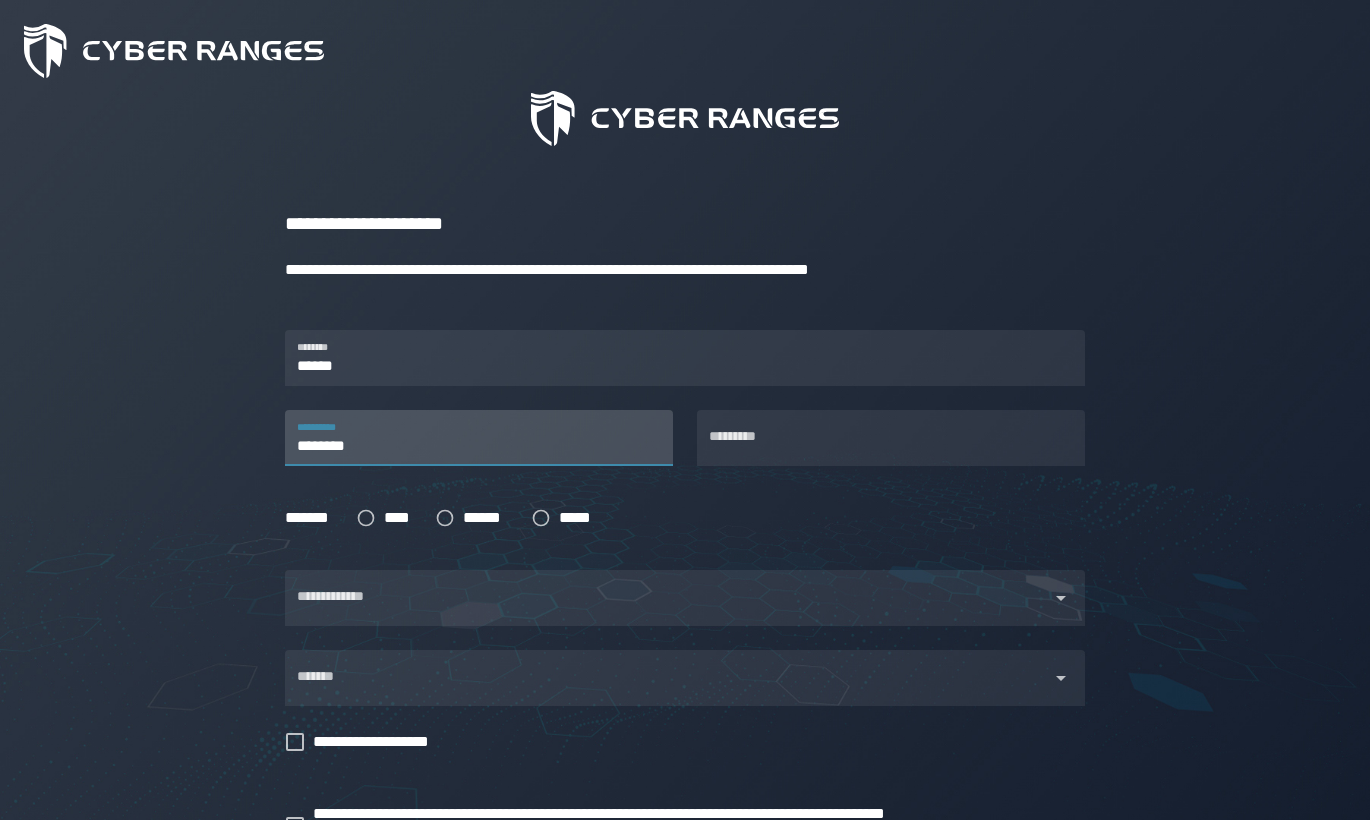 type on "********" 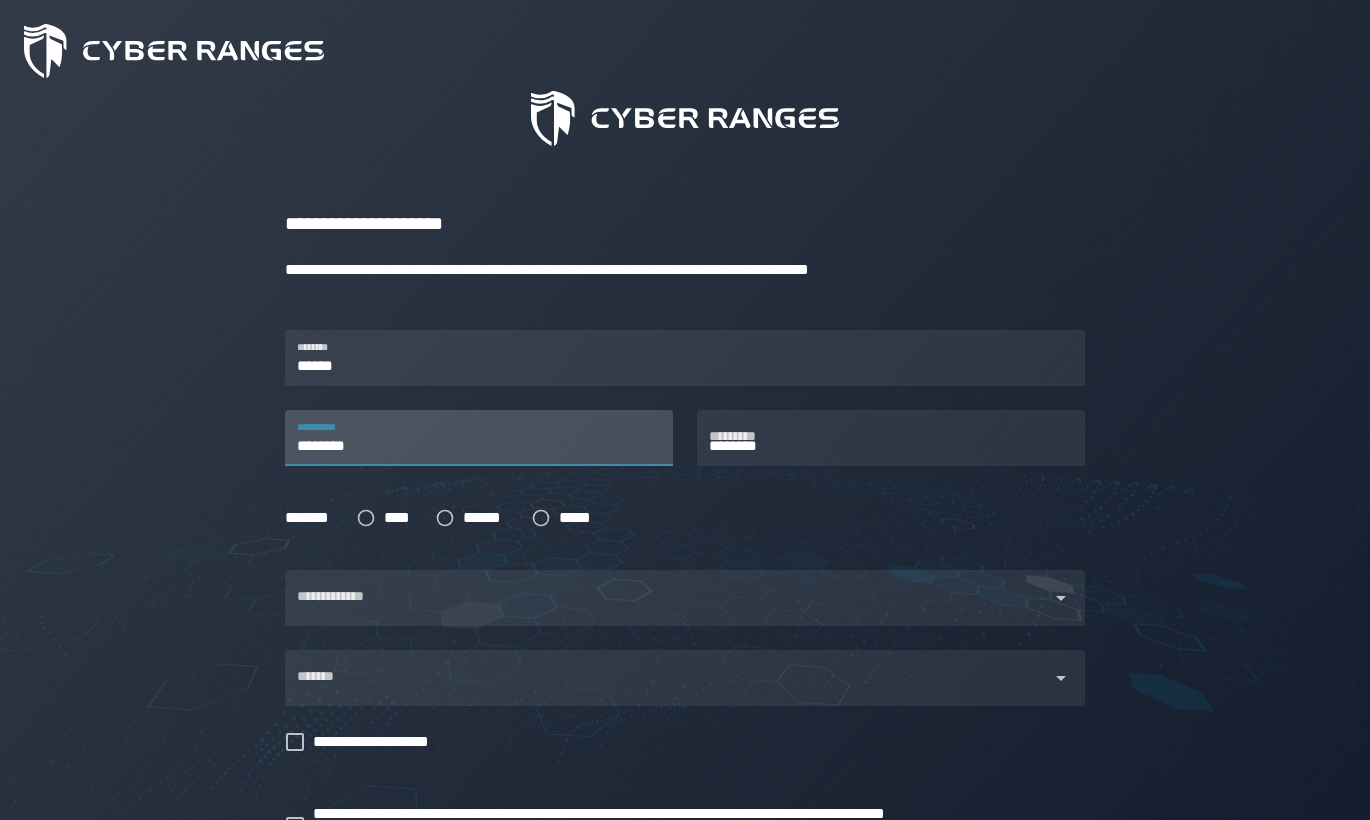 type on "**********" 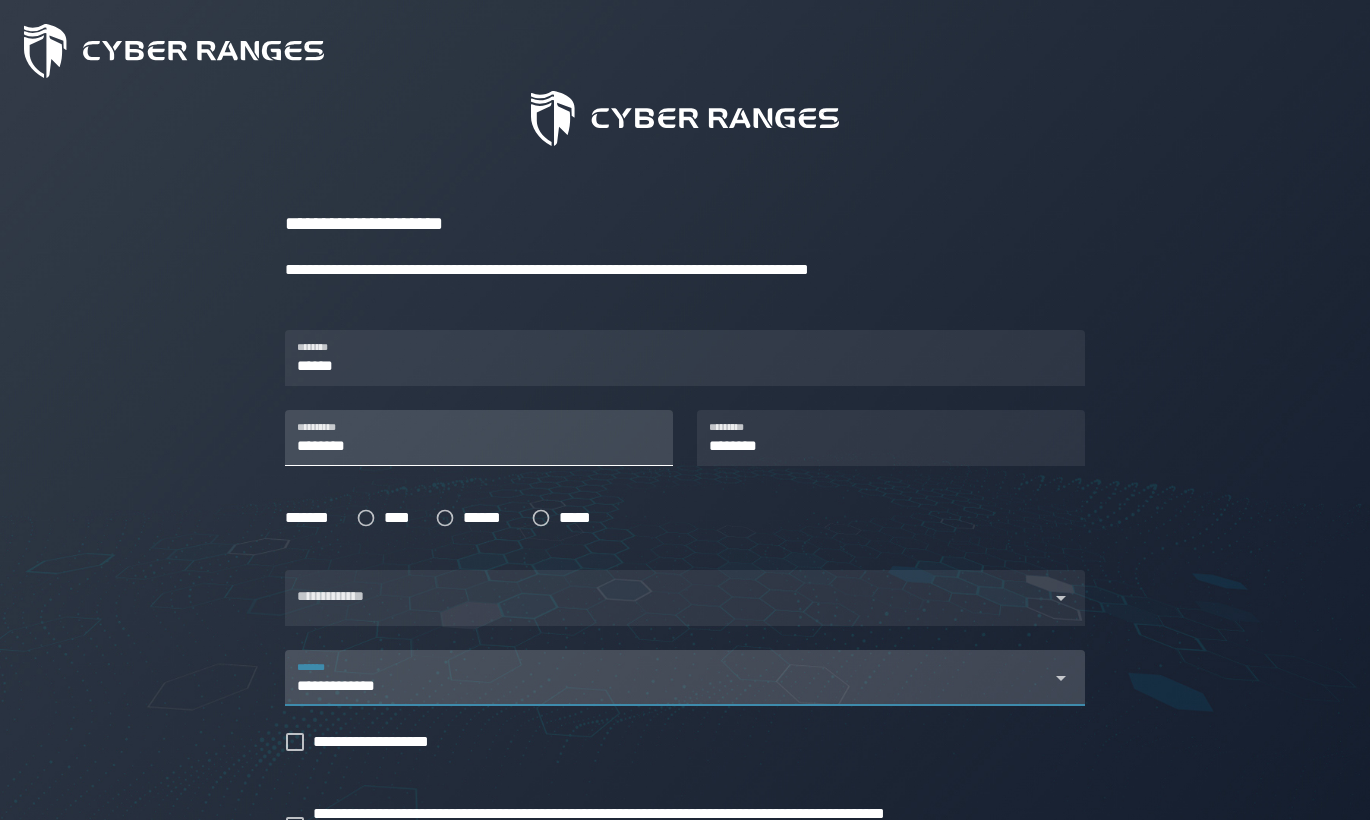 type on "**********" 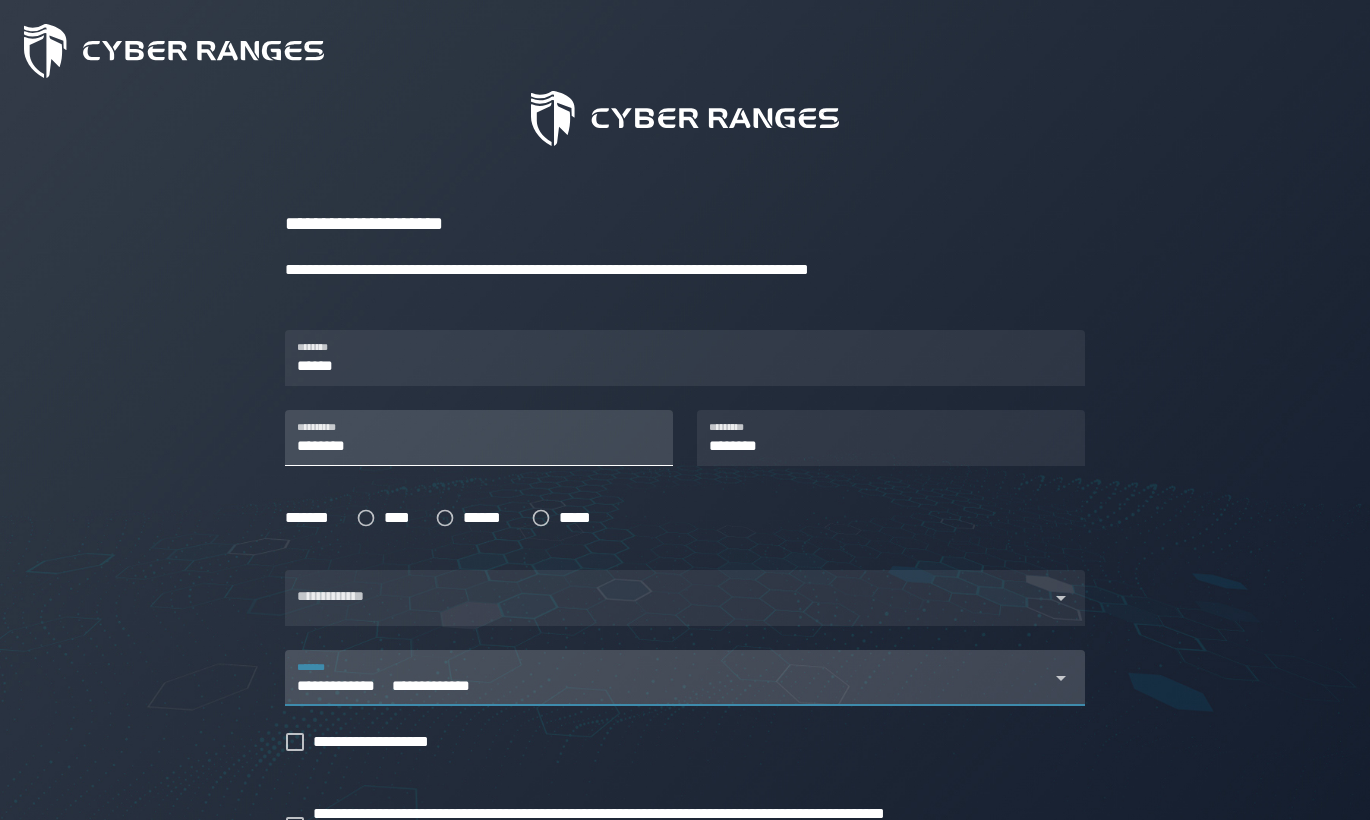 type 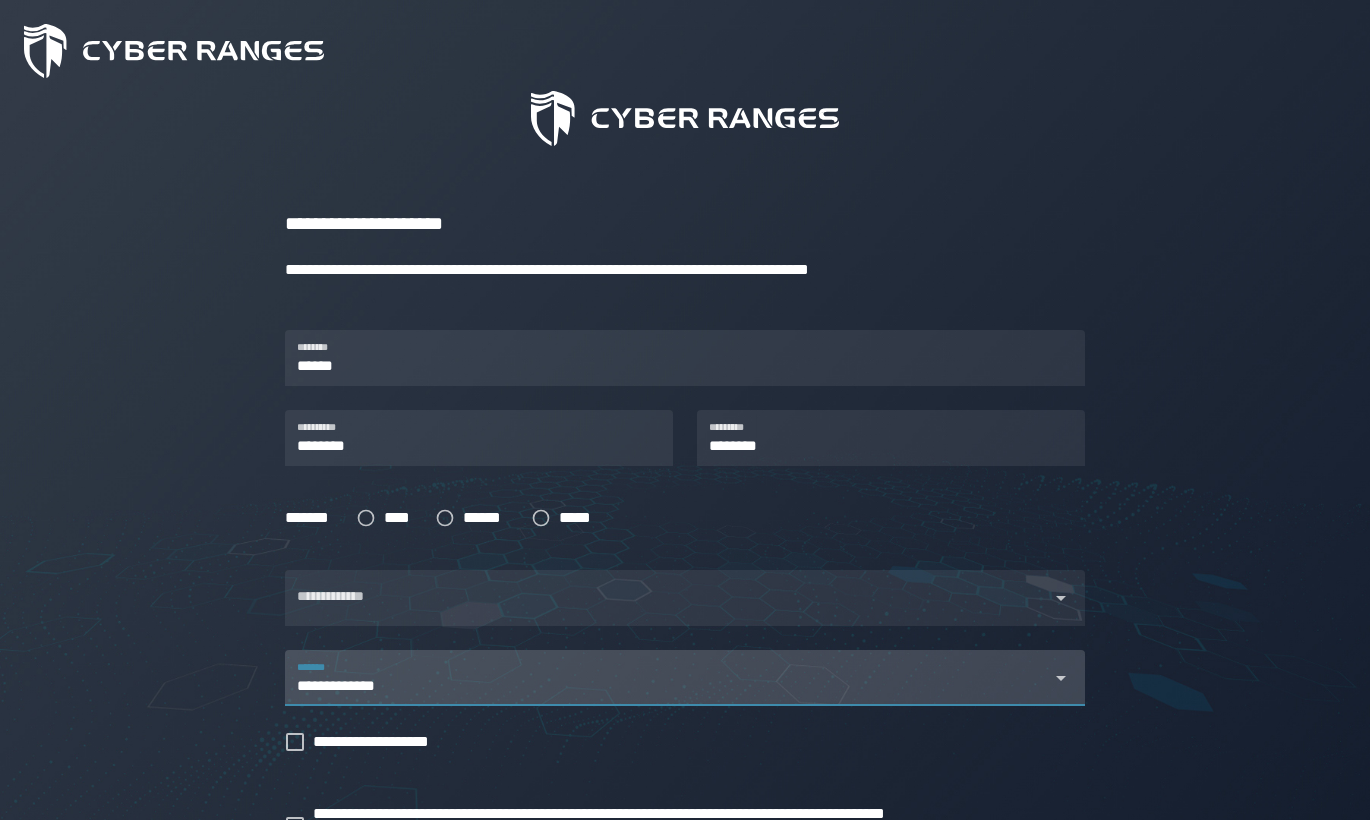 click on "**********" 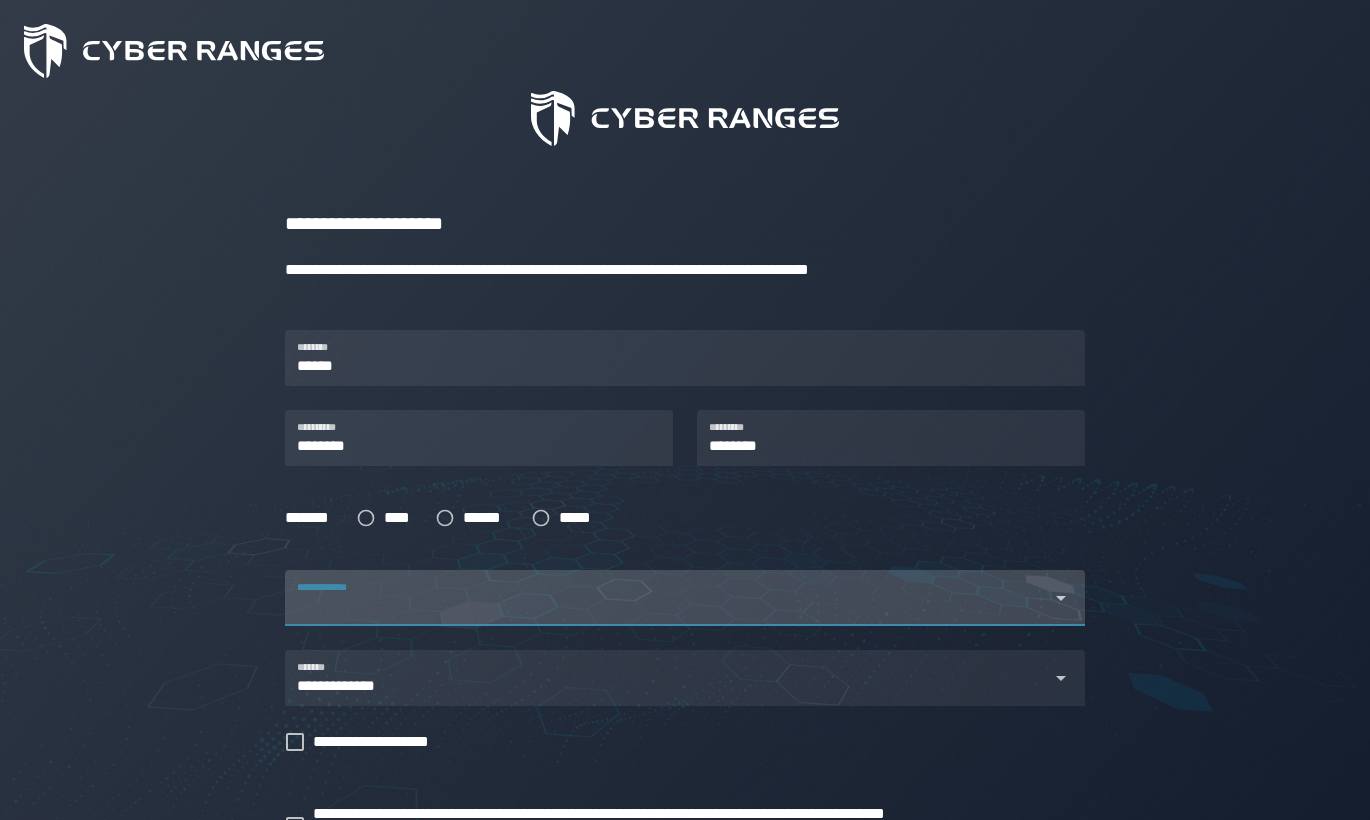 click on "**********" at bounding box center (667, 598) 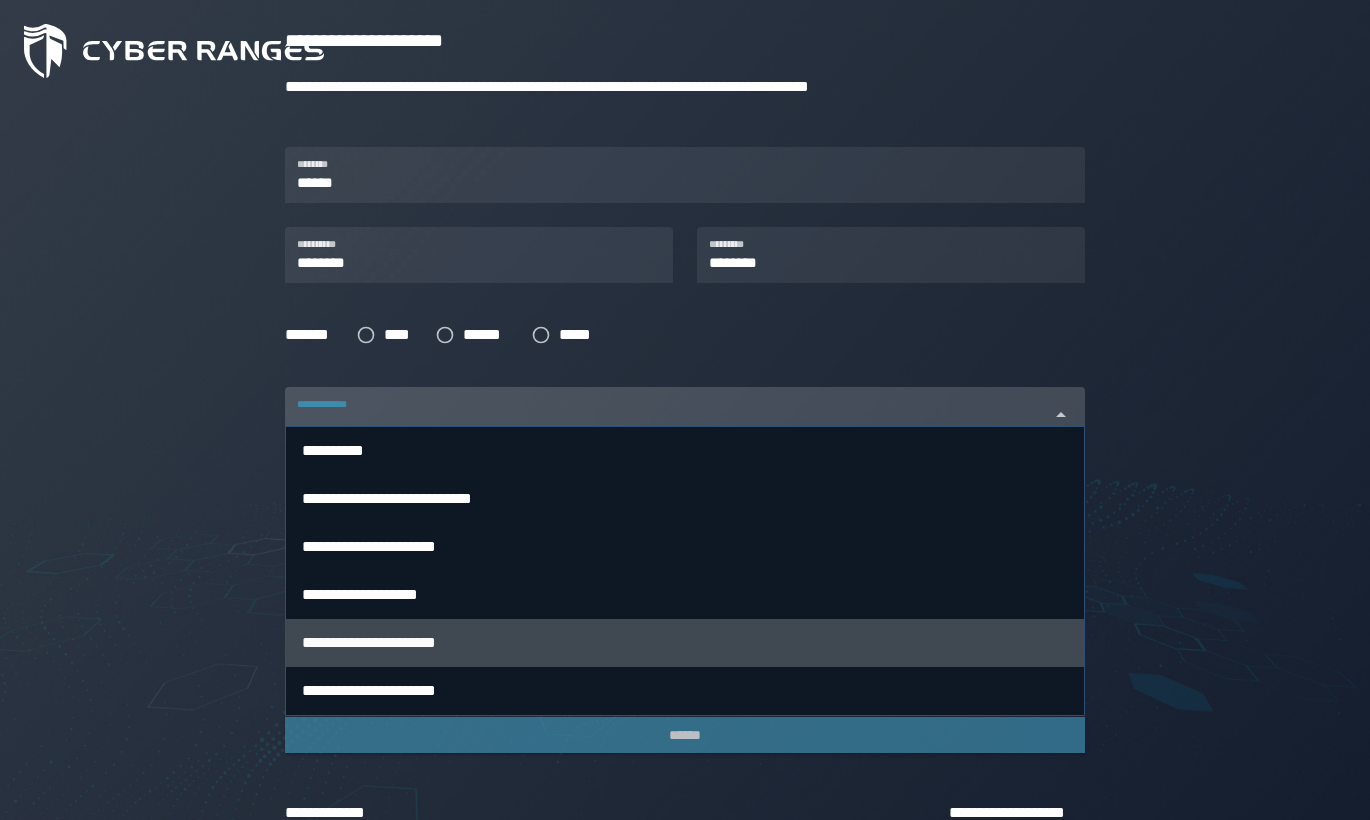 scroll, scrollTop: 331, scrollLeft: 0, axis: vertical 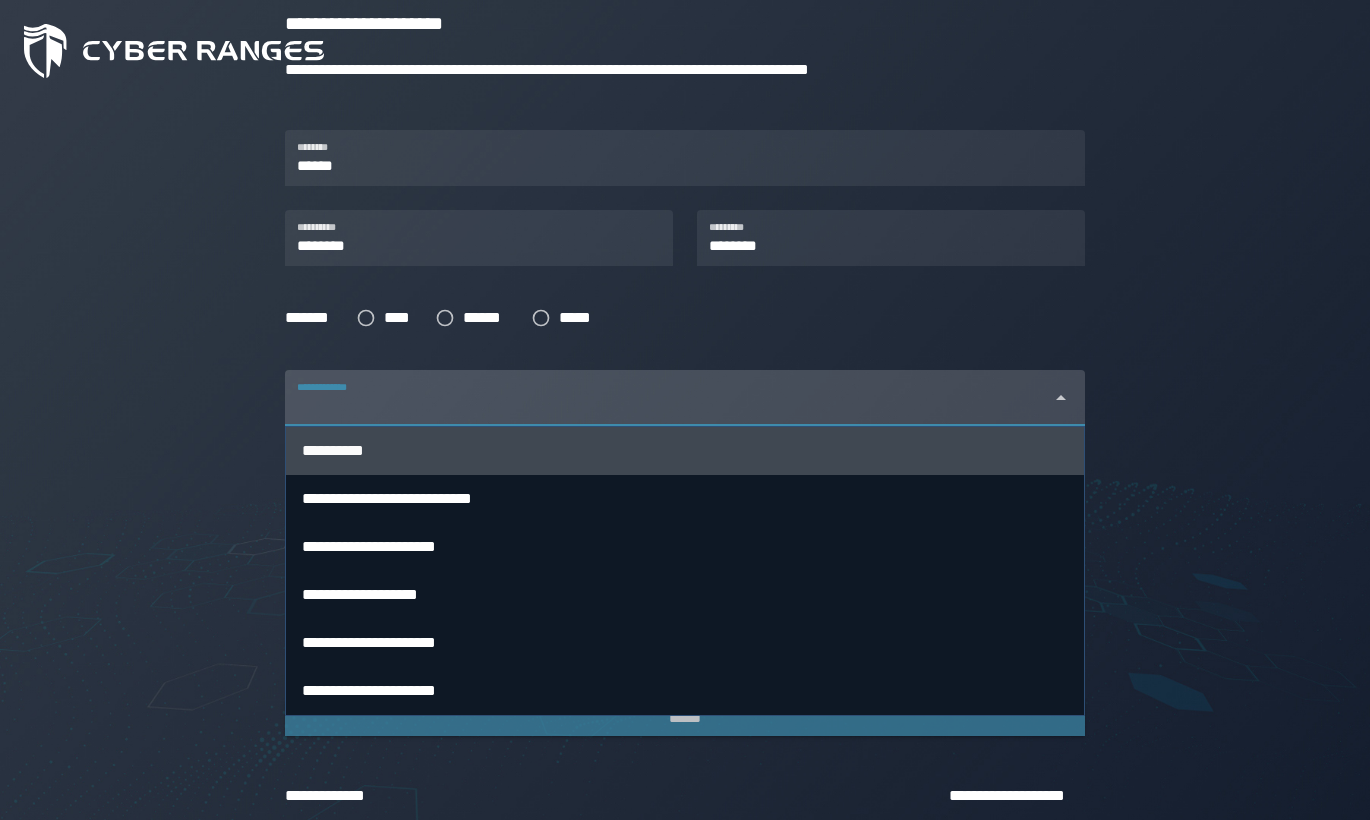 click on "**********" 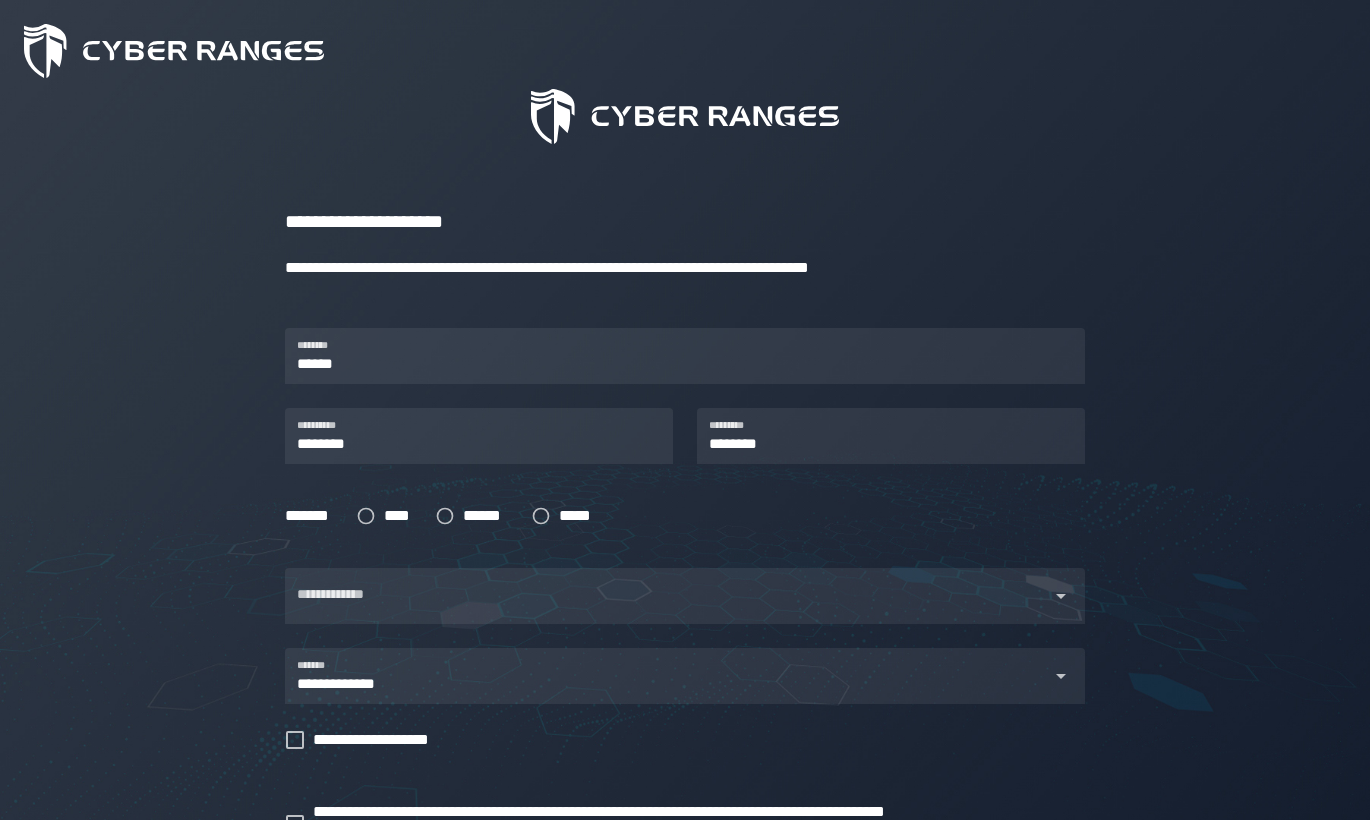 scroll, scrollTop: 131, scrollLeft: 0, axis: vertical 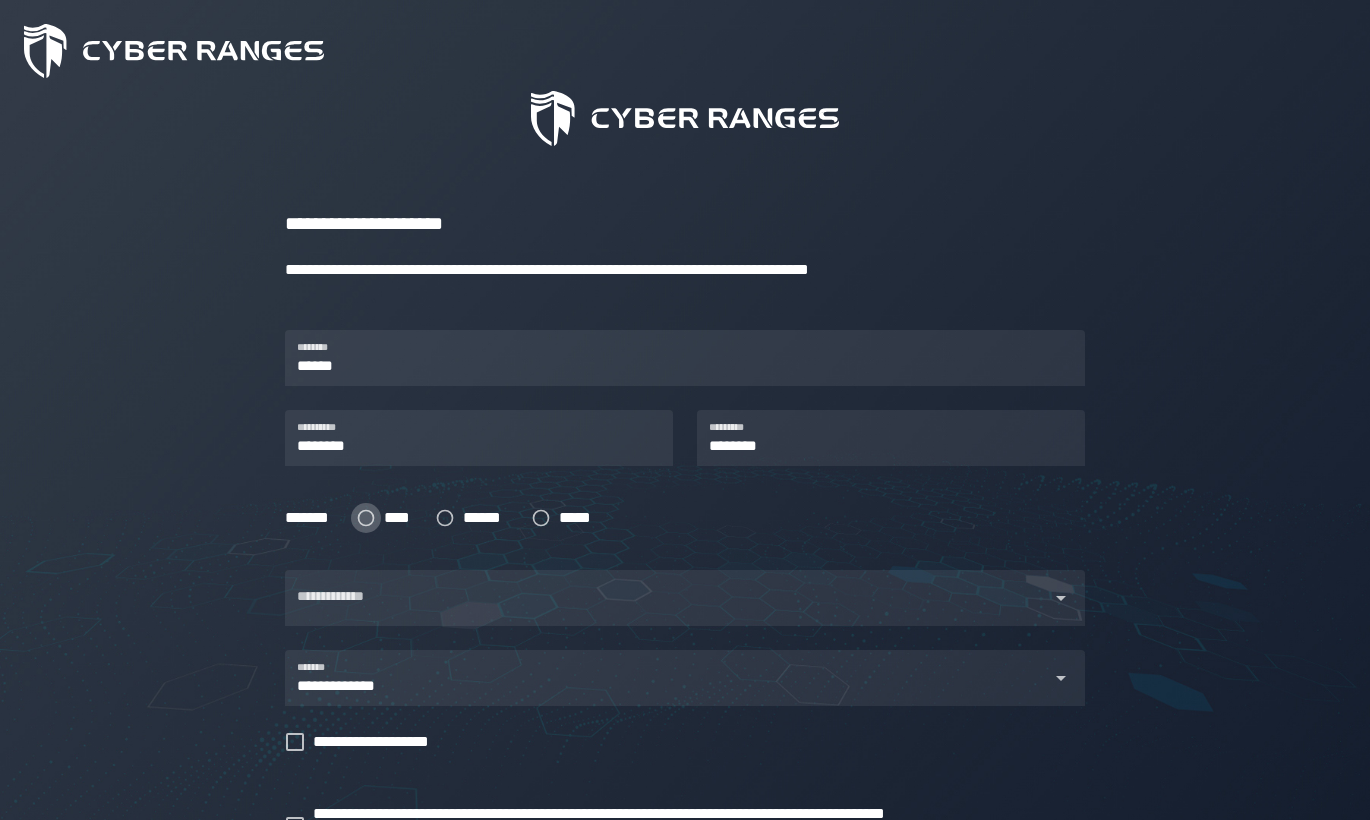 click 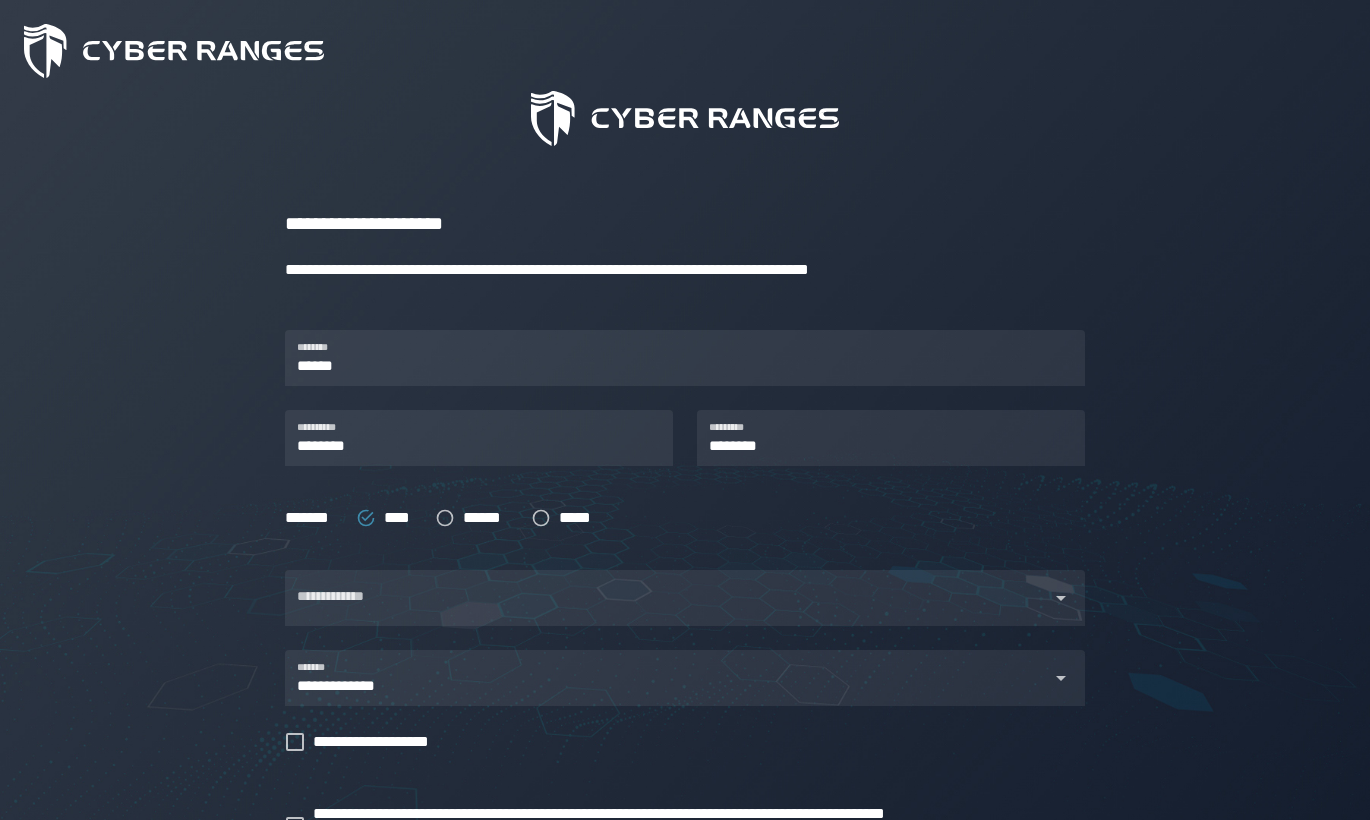 click on "******* **** ****** *****" at bounding box center [665, 502] 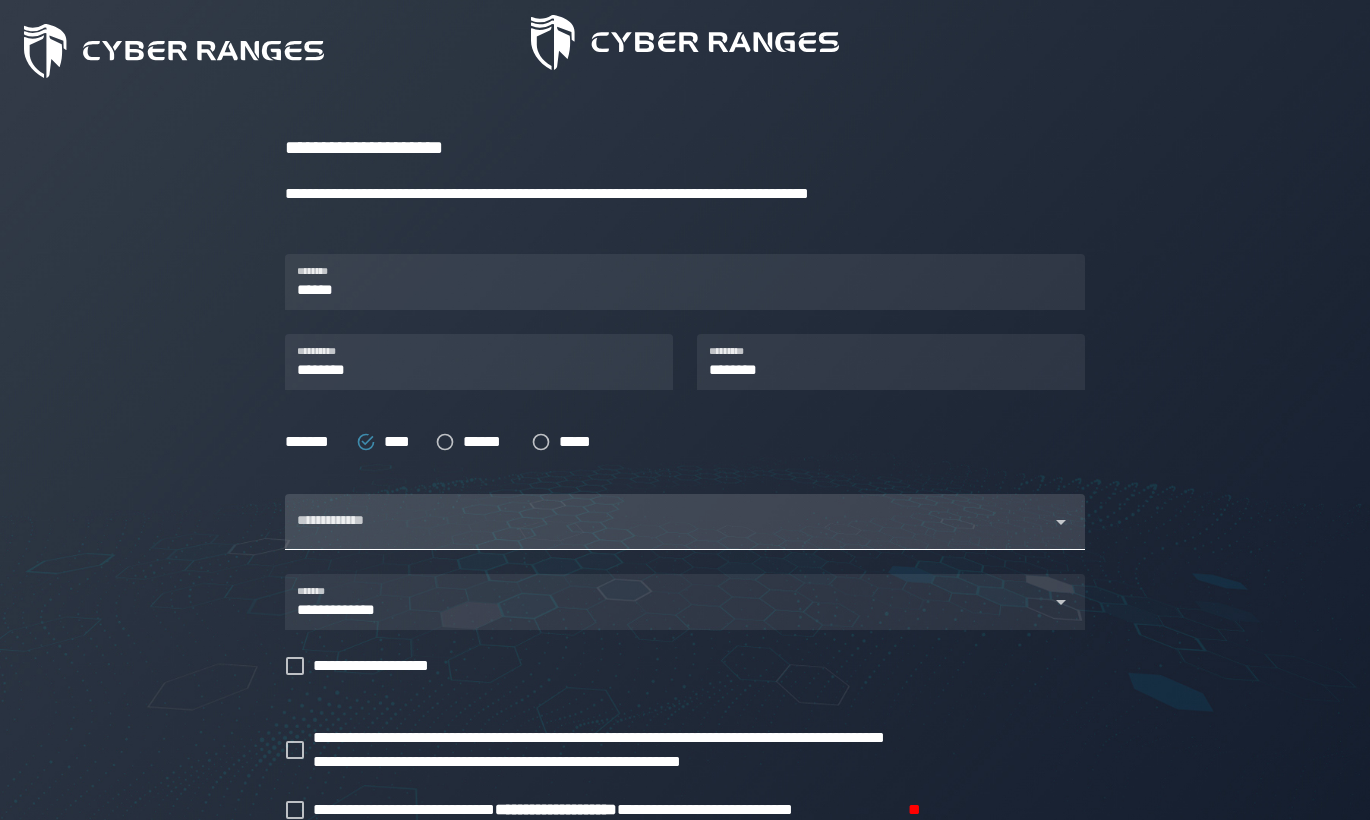 scroll, scrollTop: 331, scrollLeft: 0, axis: vertical 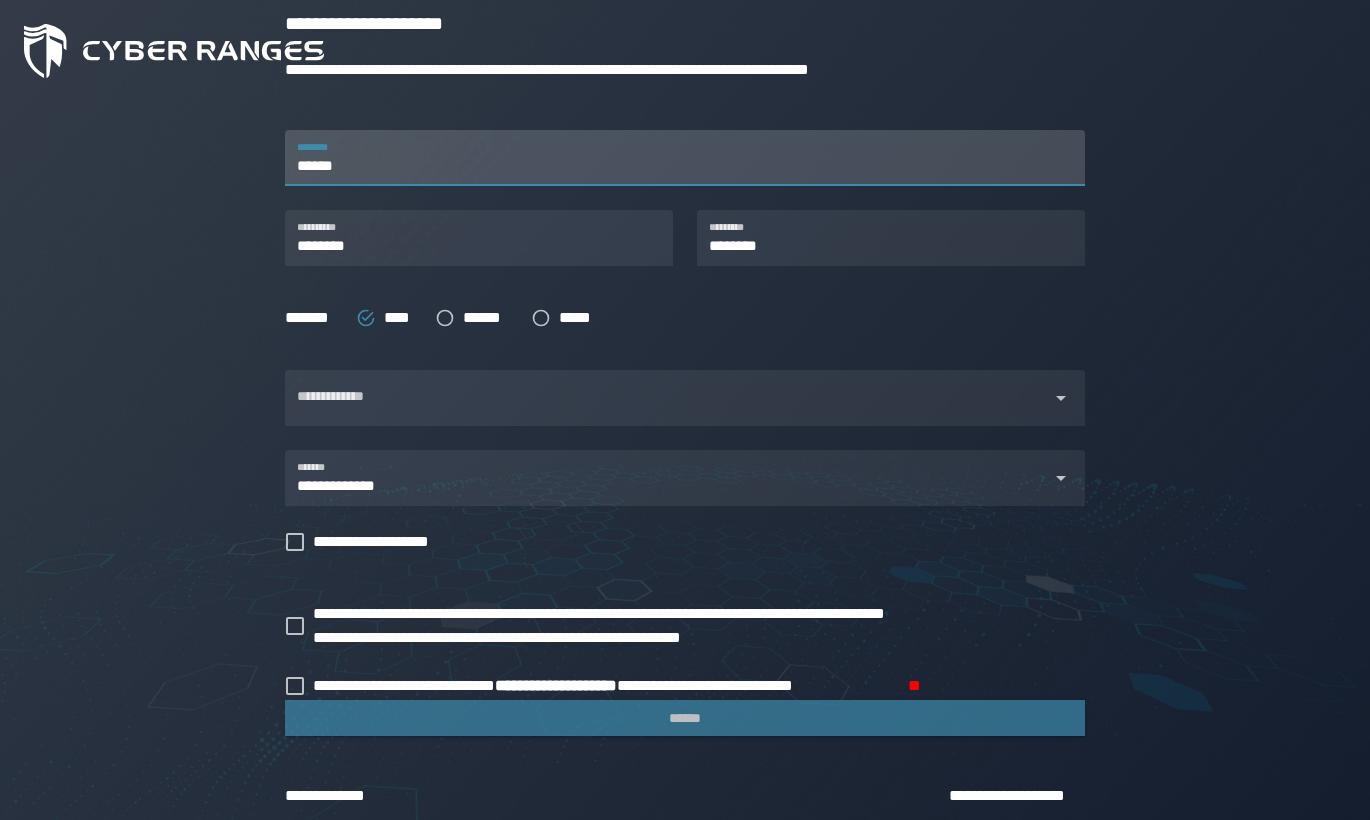drag, startPoint x: 381, startPoint y: 160, endPoint x: 208, endPoint y: 162, distance: 173.01157 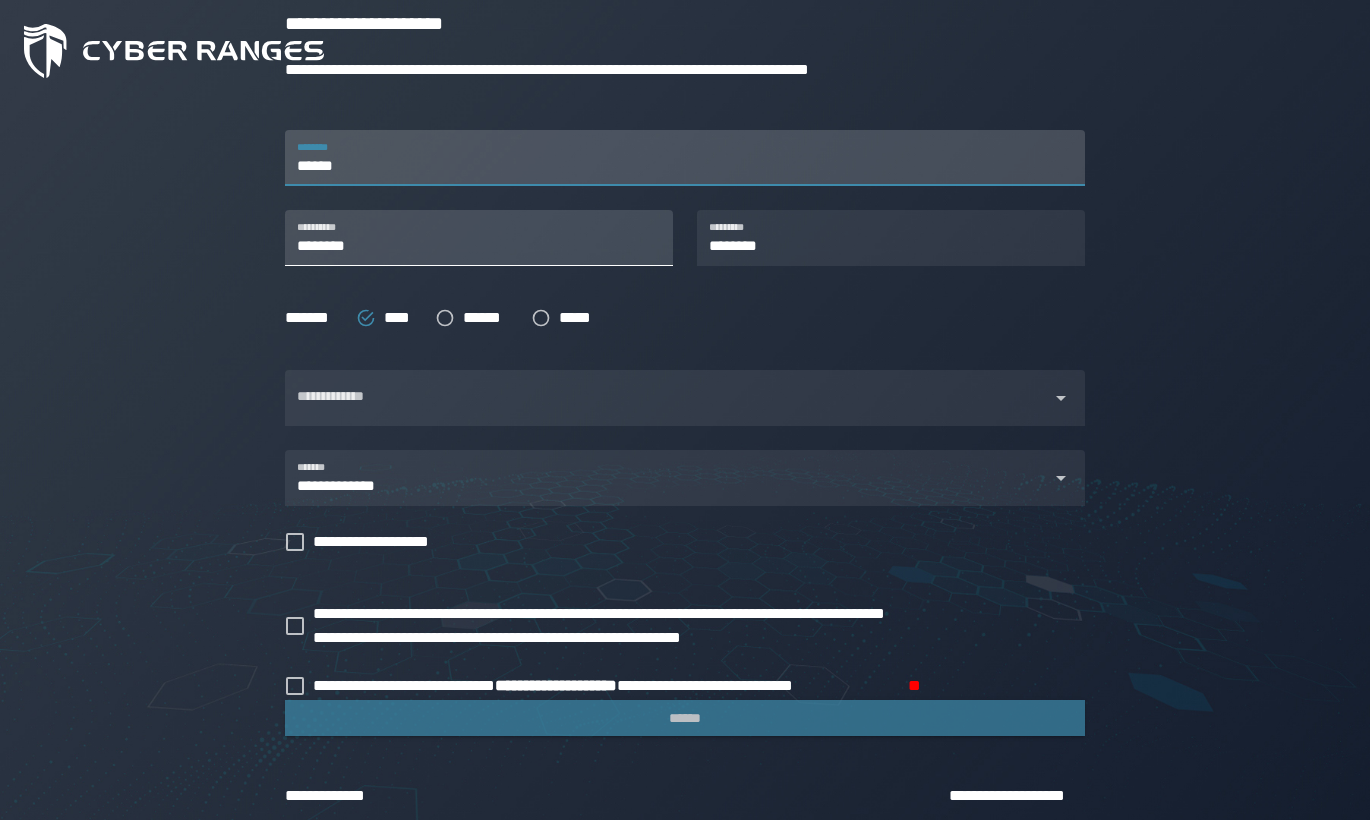 type on "******" 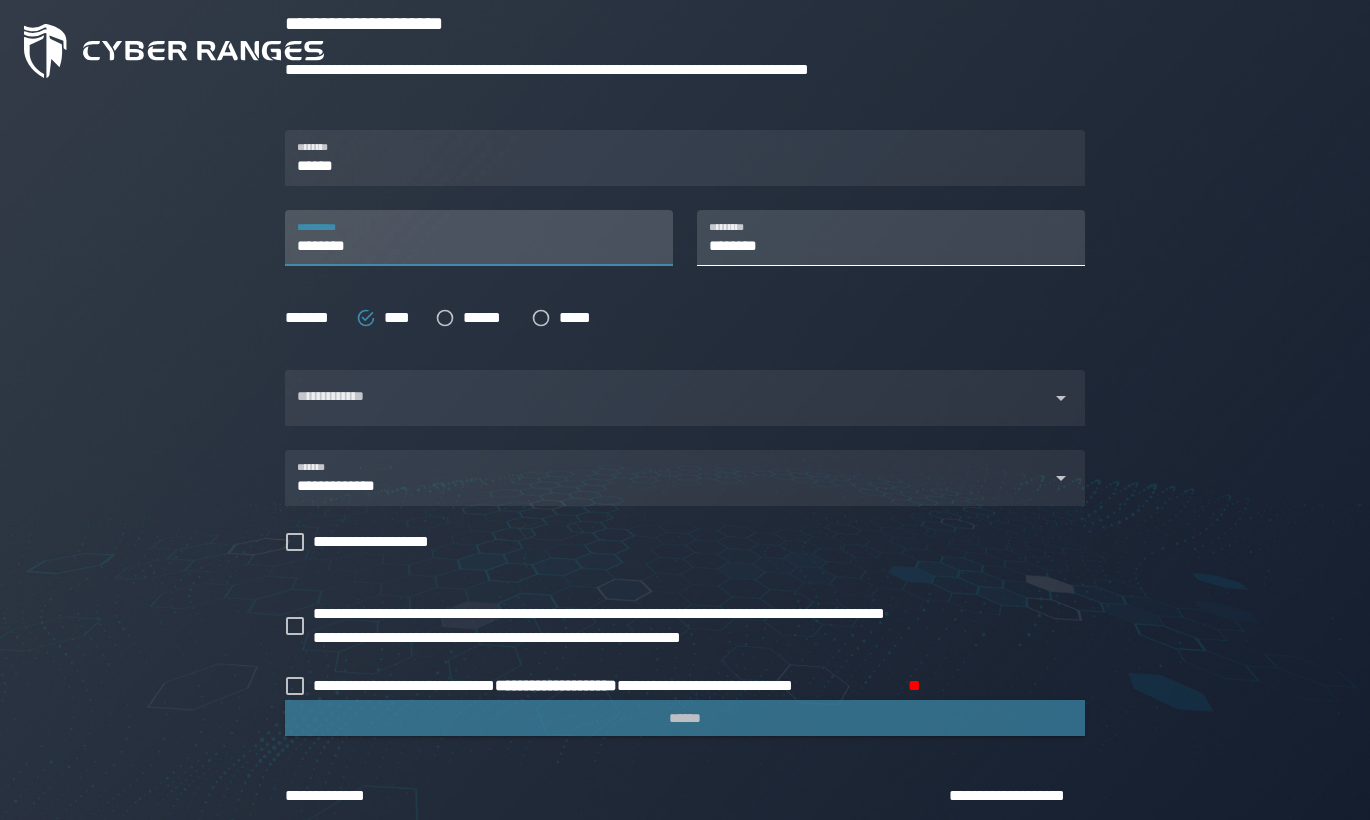 click on "********" at bounding box center [891, 238] 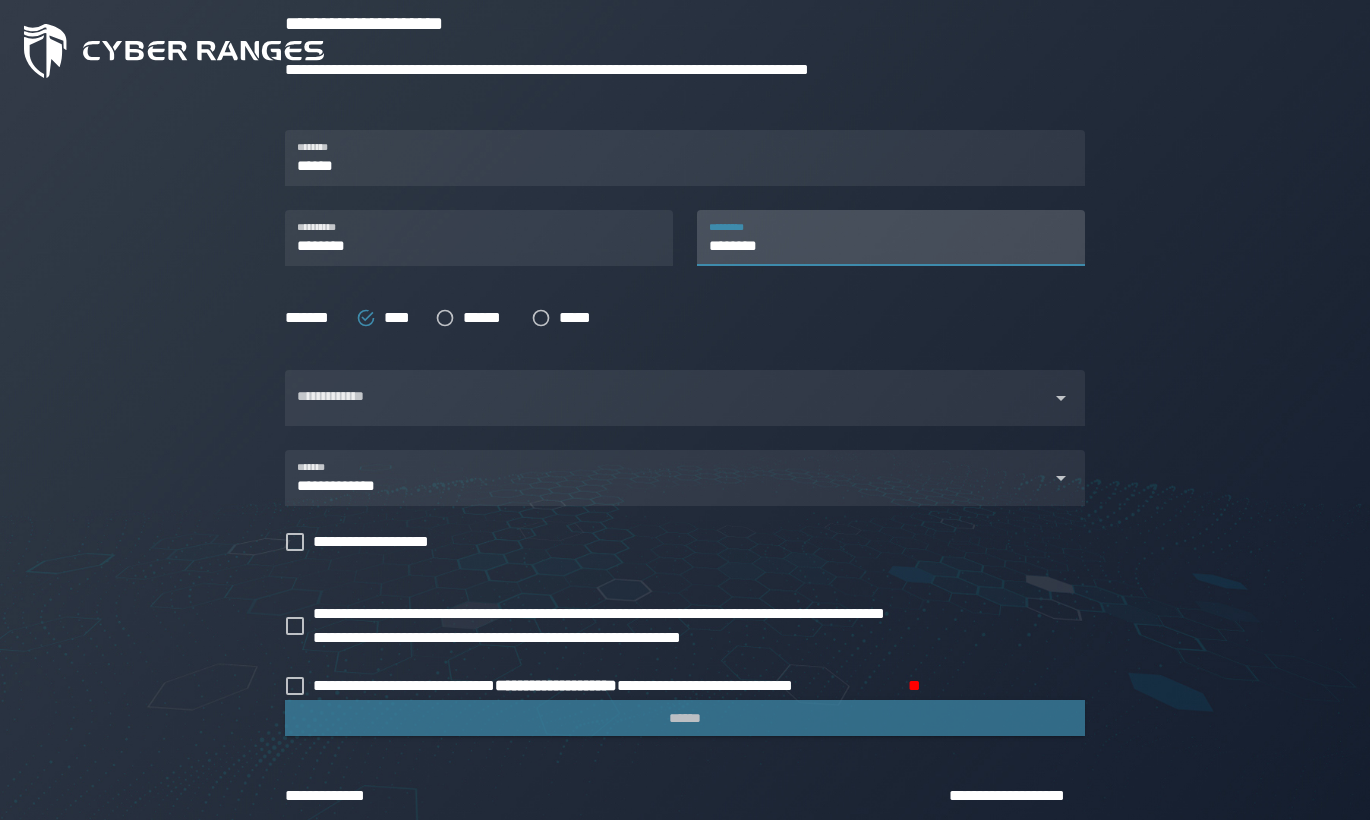 click on "**********" 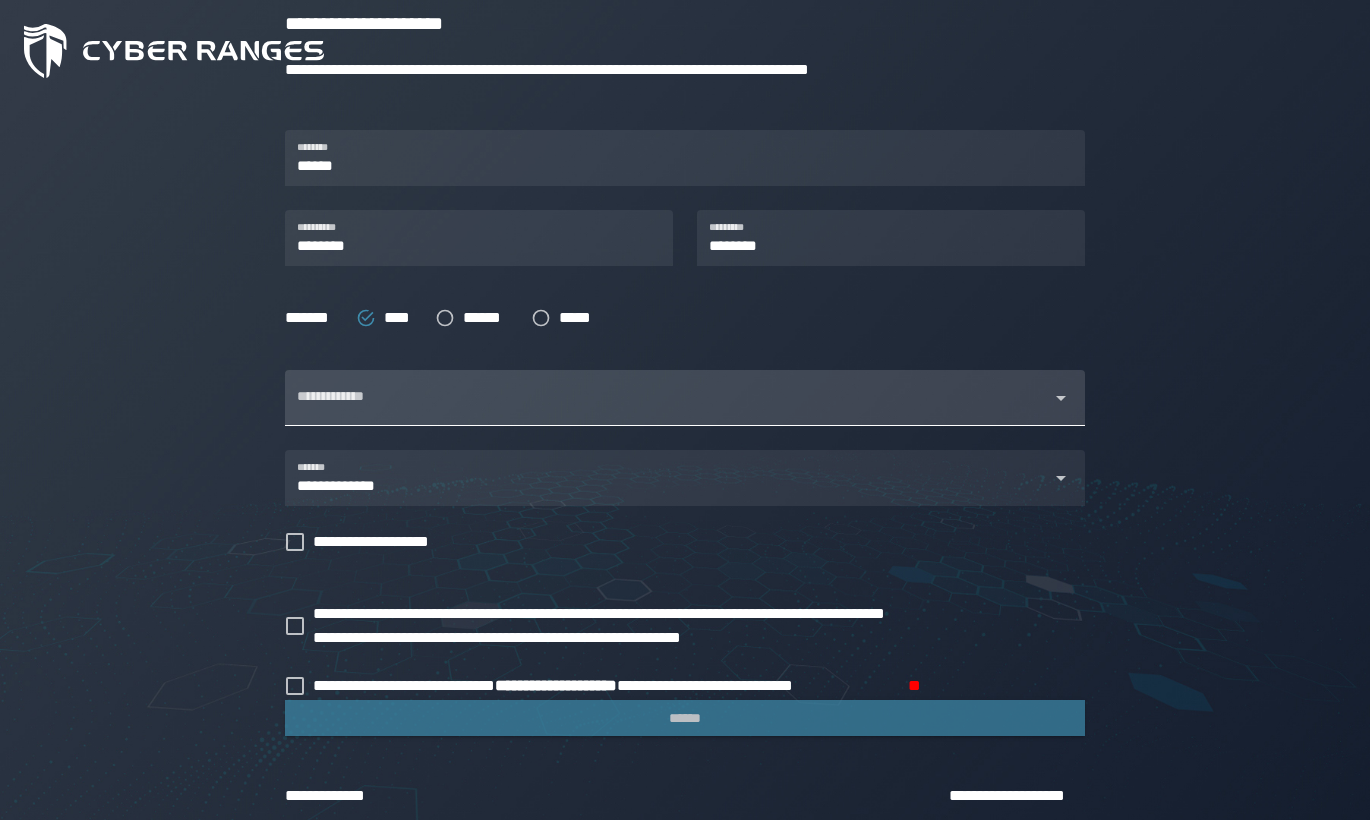click on "**********" at bounding box center (667, 398) 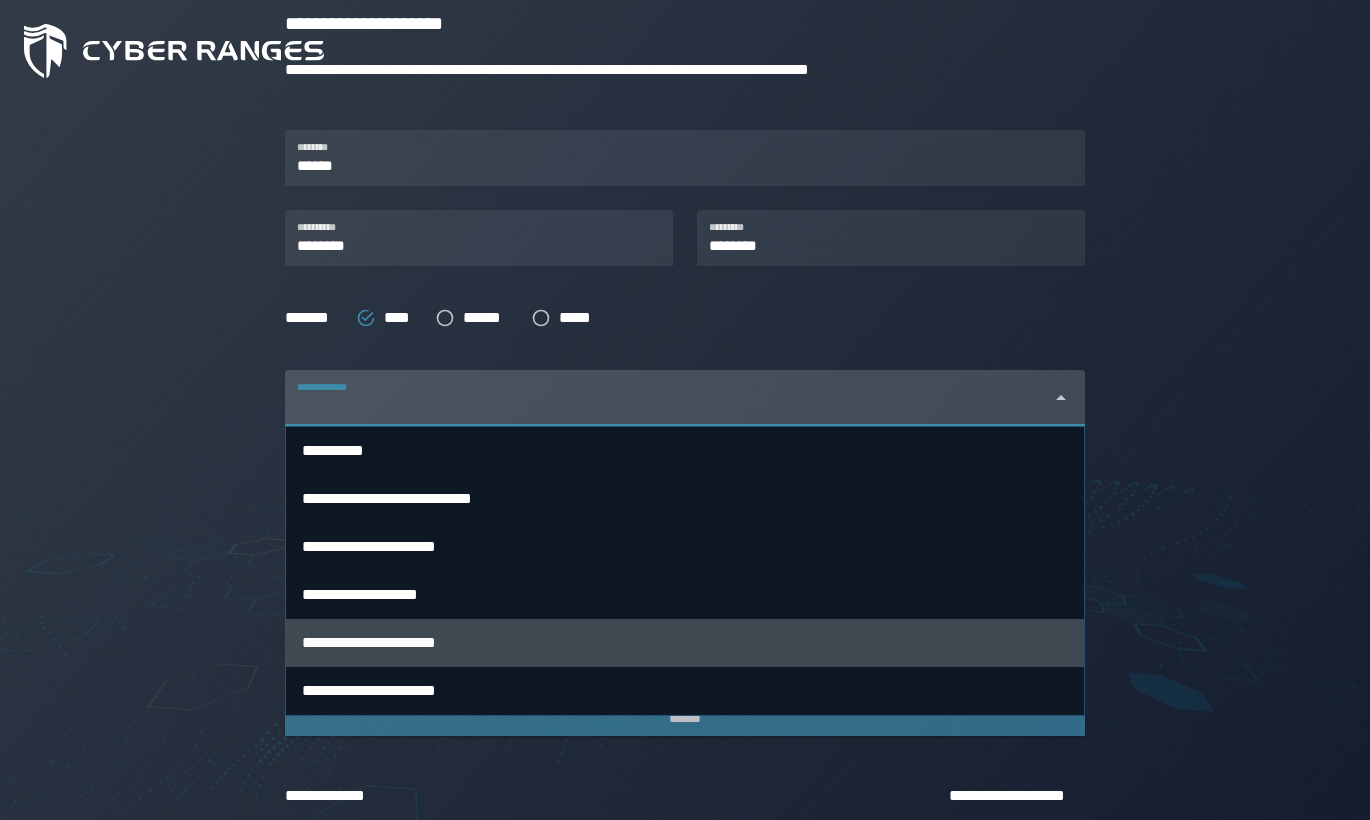 click on "**********" at bounding box center [369, 642] 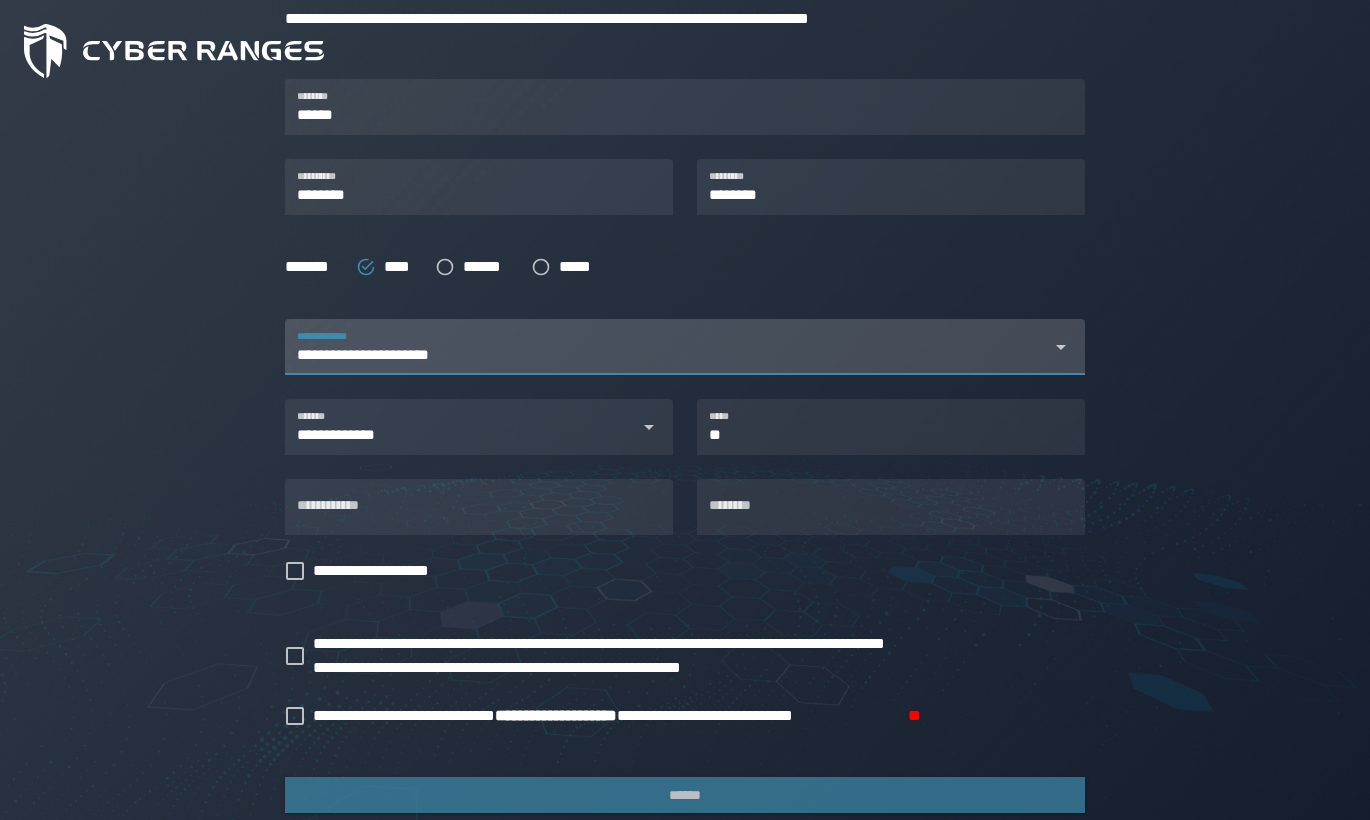 scroll, scrollTop: 431, scrollLeft: 0, axis: vertical 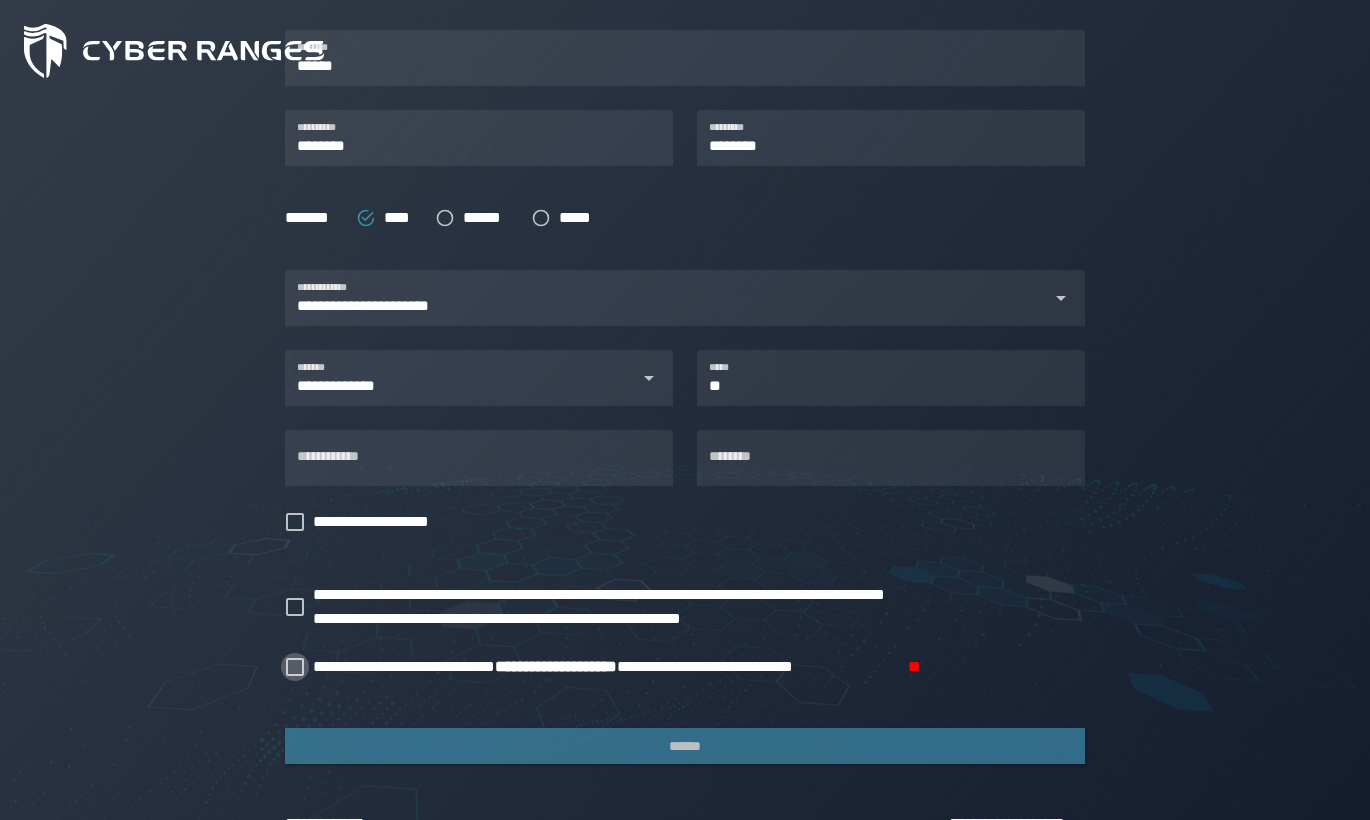 click on "**********" at bounding box center (606, 667) 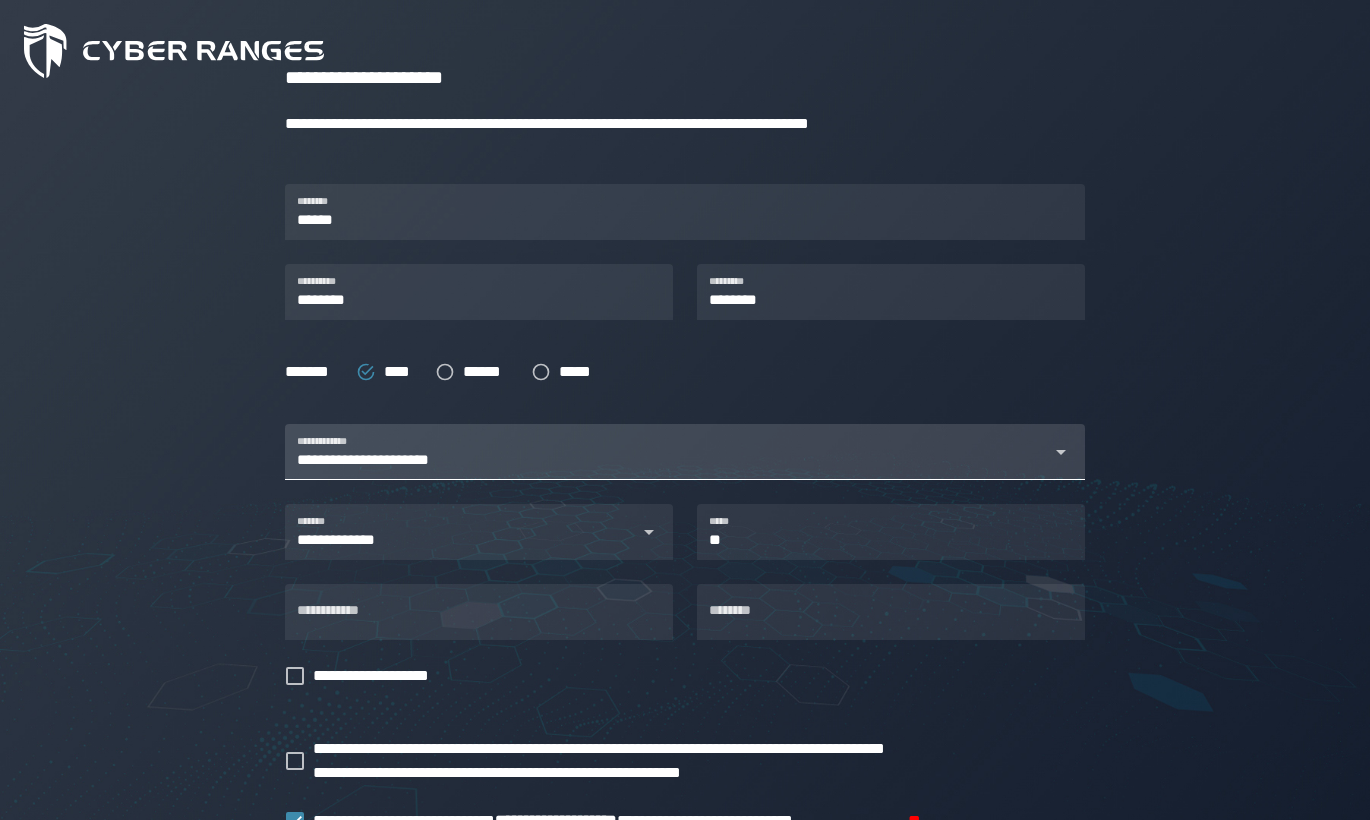 scroll, scrollTop: 311, scrollLeft: 0, axis: vertical 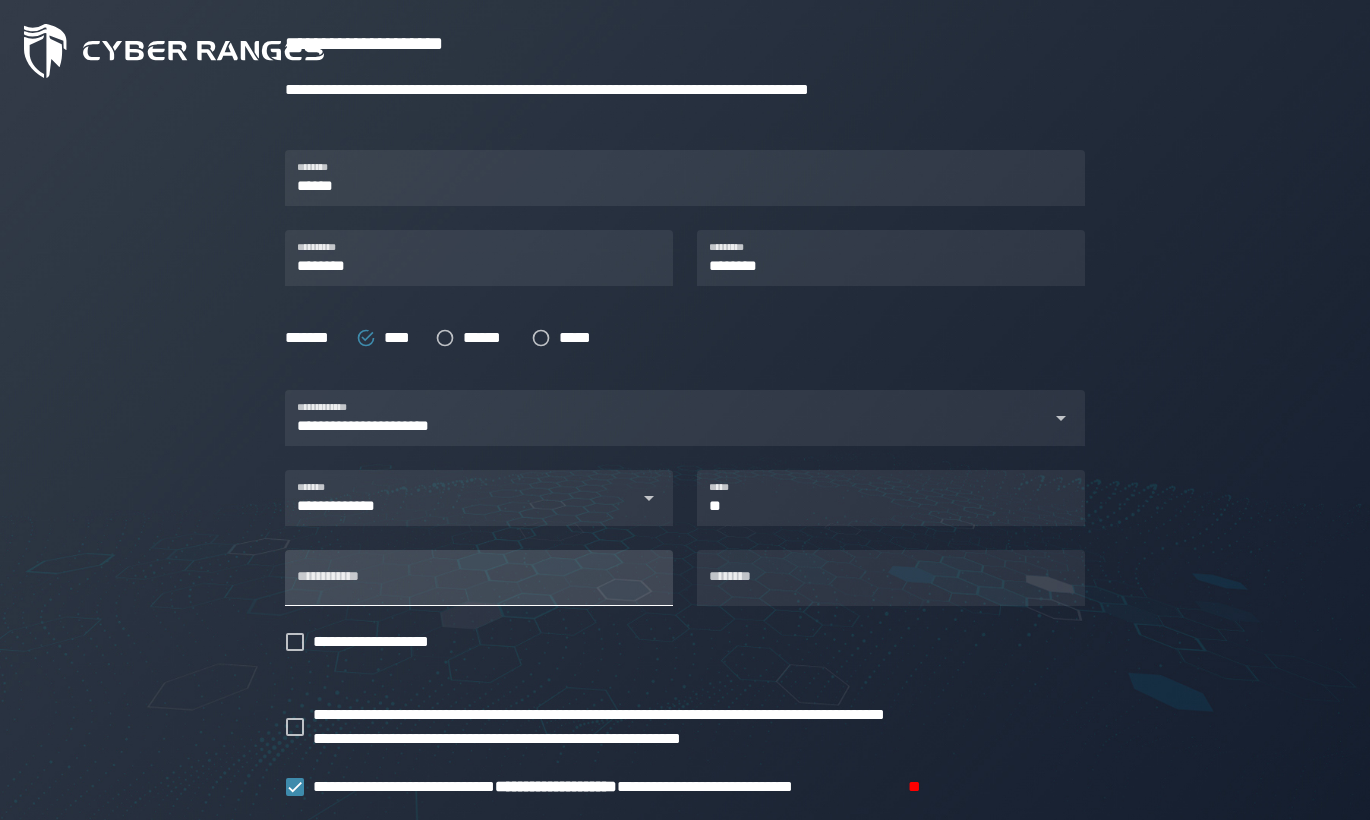 click on "**********" at bounding box center [479, 578] 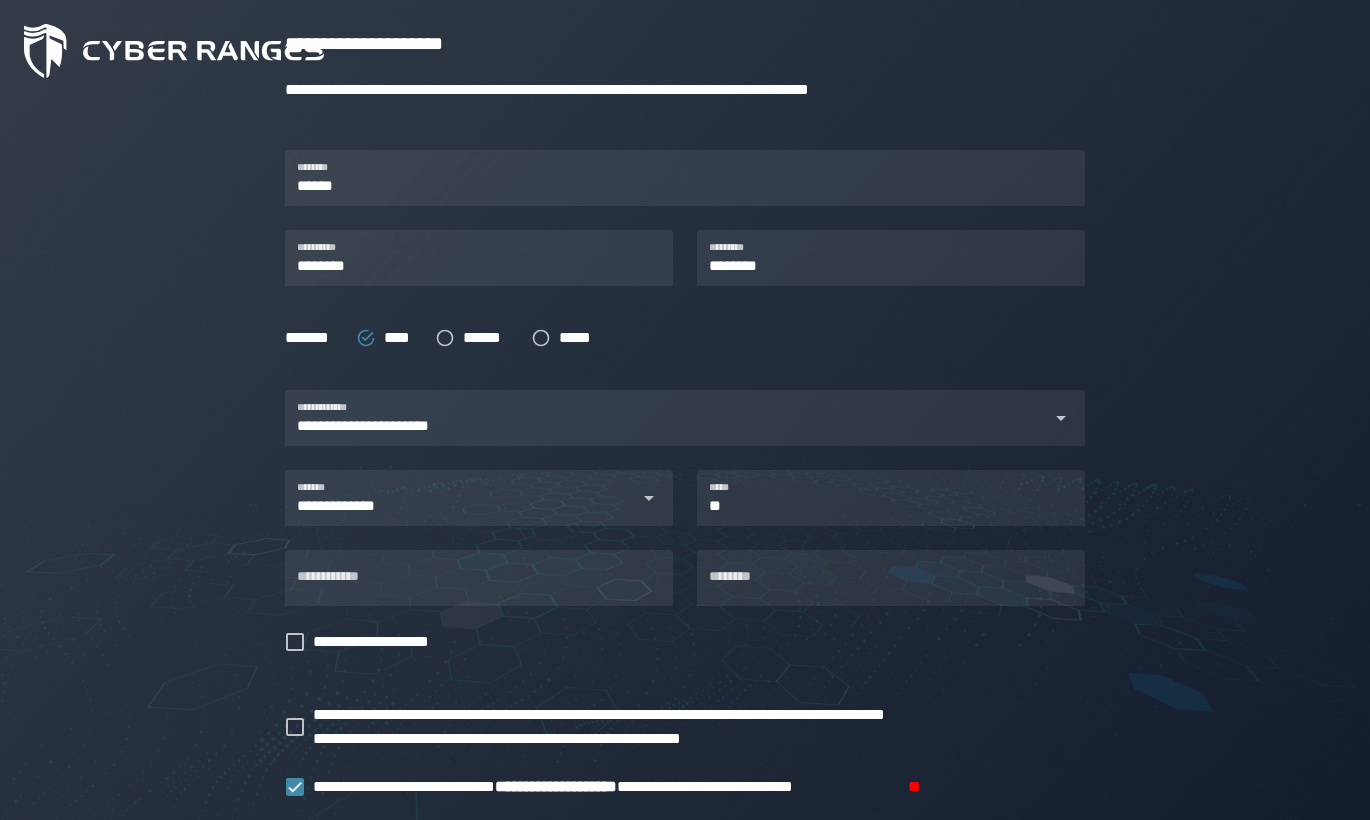 click on "**********" 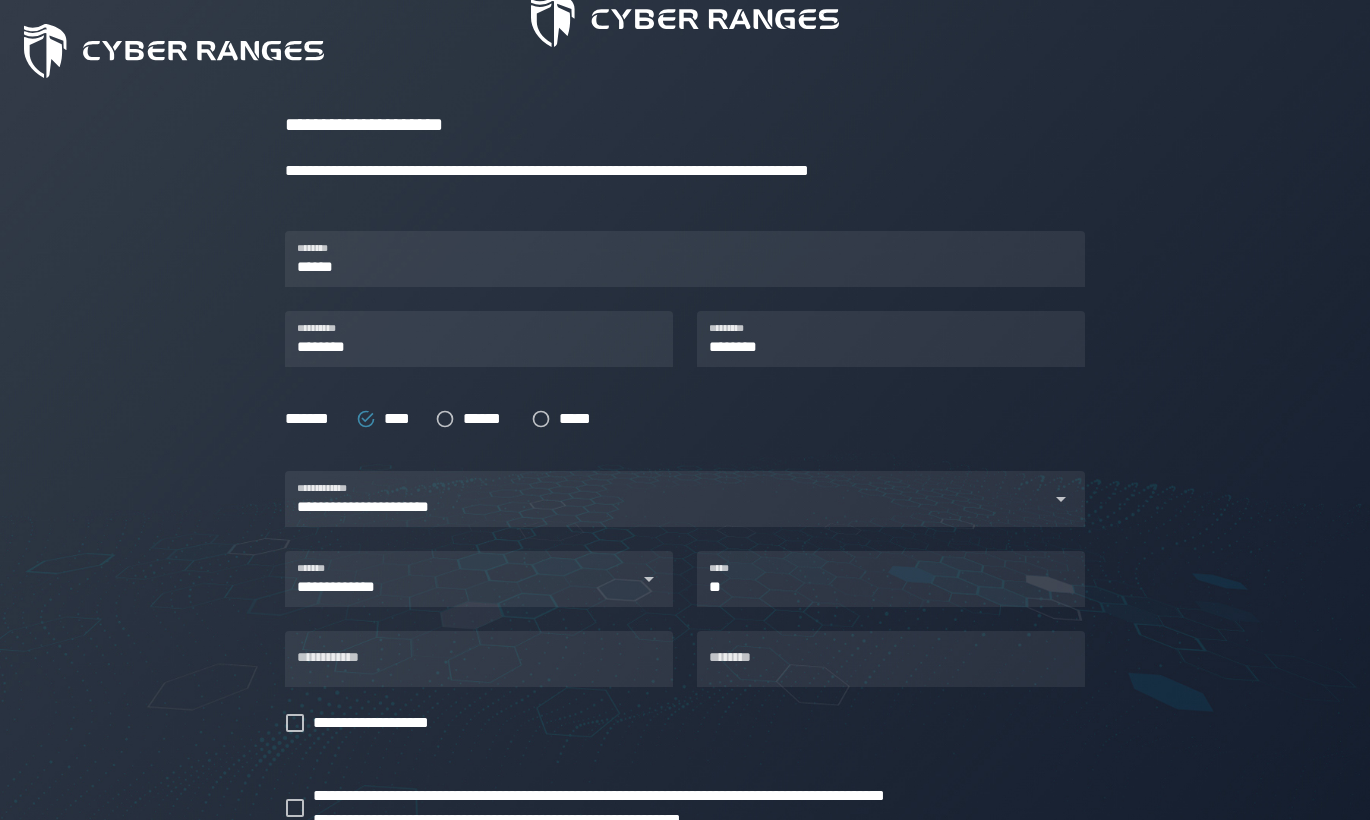 scroll, scrollTop: 211, scrollLeft: 0, axis: vertical 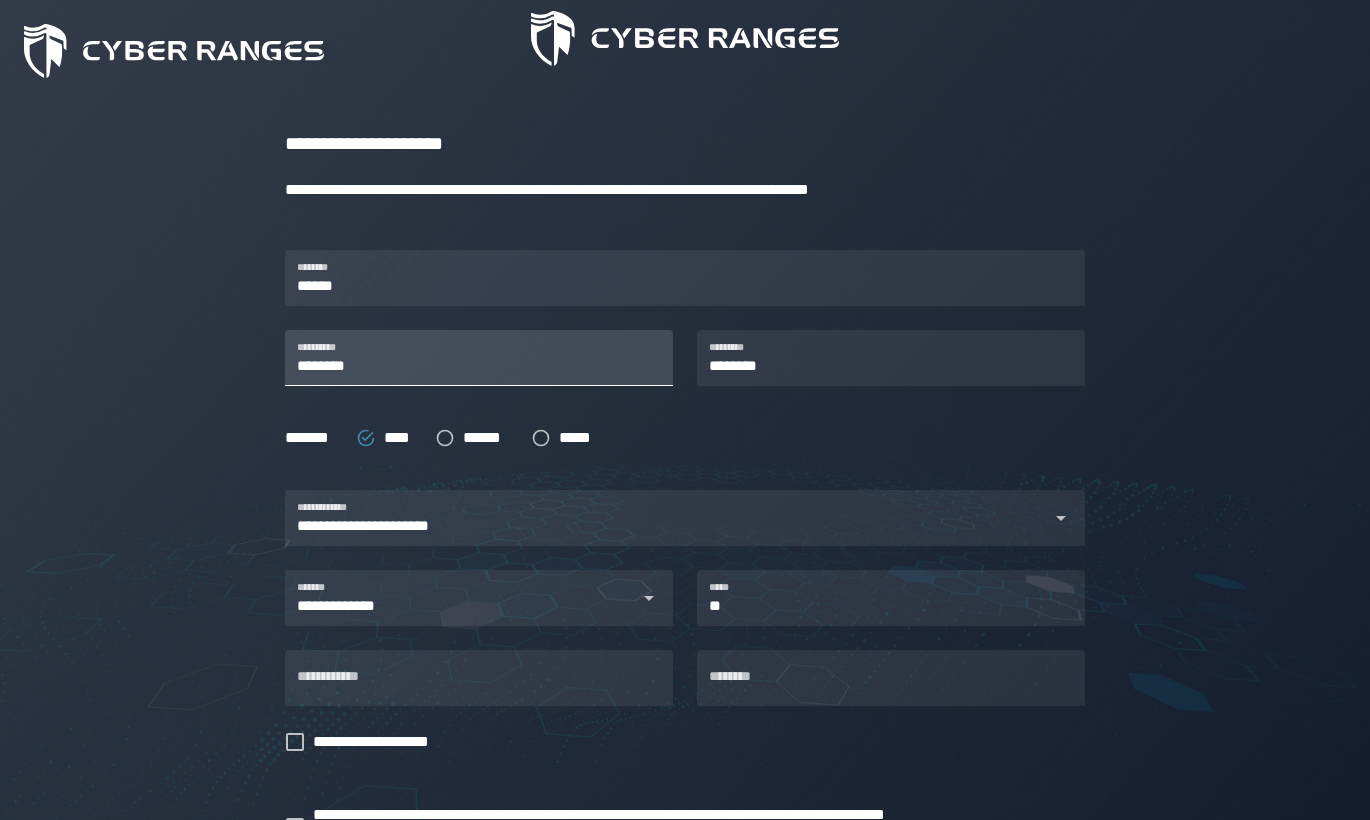 click on "********" at bounding box center [479, 358] 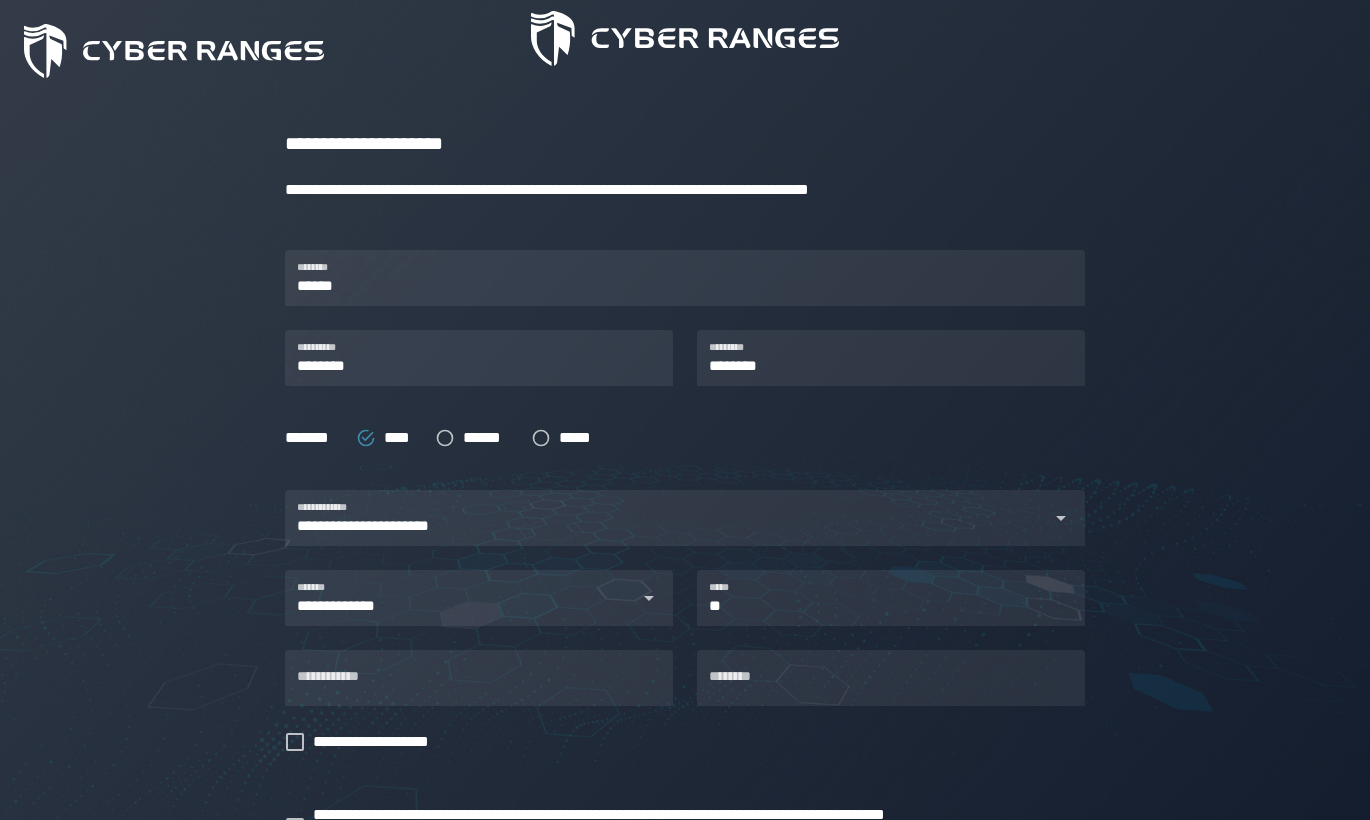 drag, startPoint x: 1232, startPoint y: 597, endPoint x: 1152, endPoint y: 592, distance: 80.1561 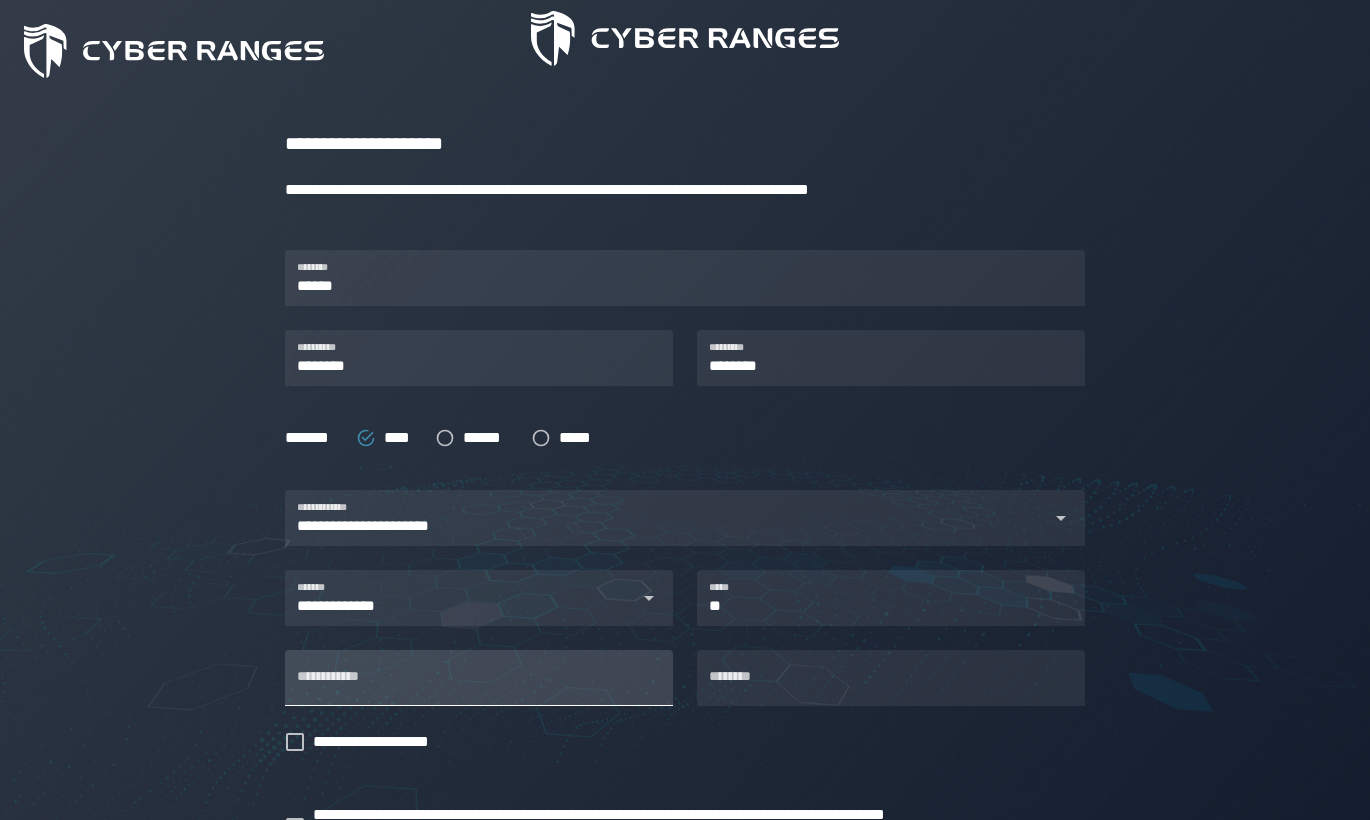 click on "**********" at bounding box center [479, 678] 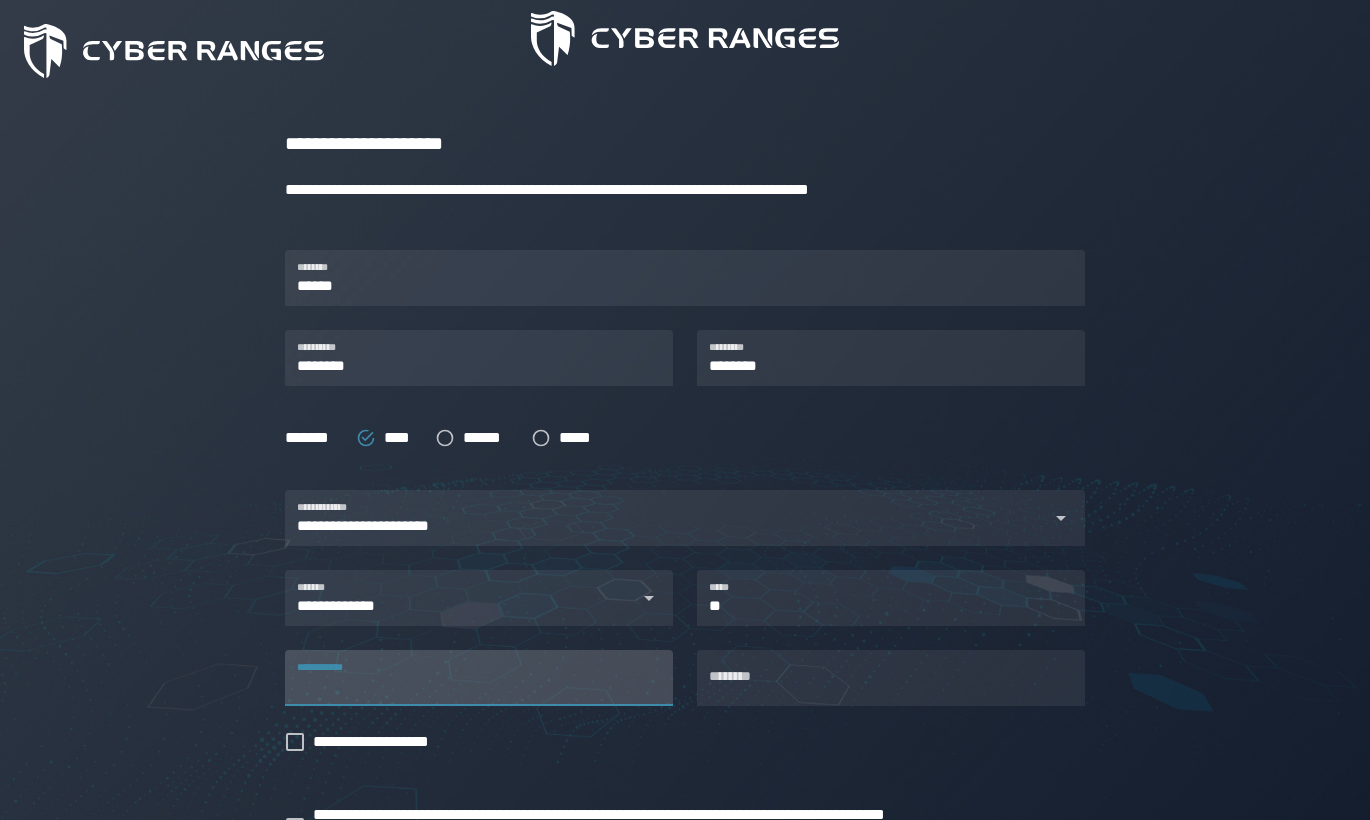 click on "**********" 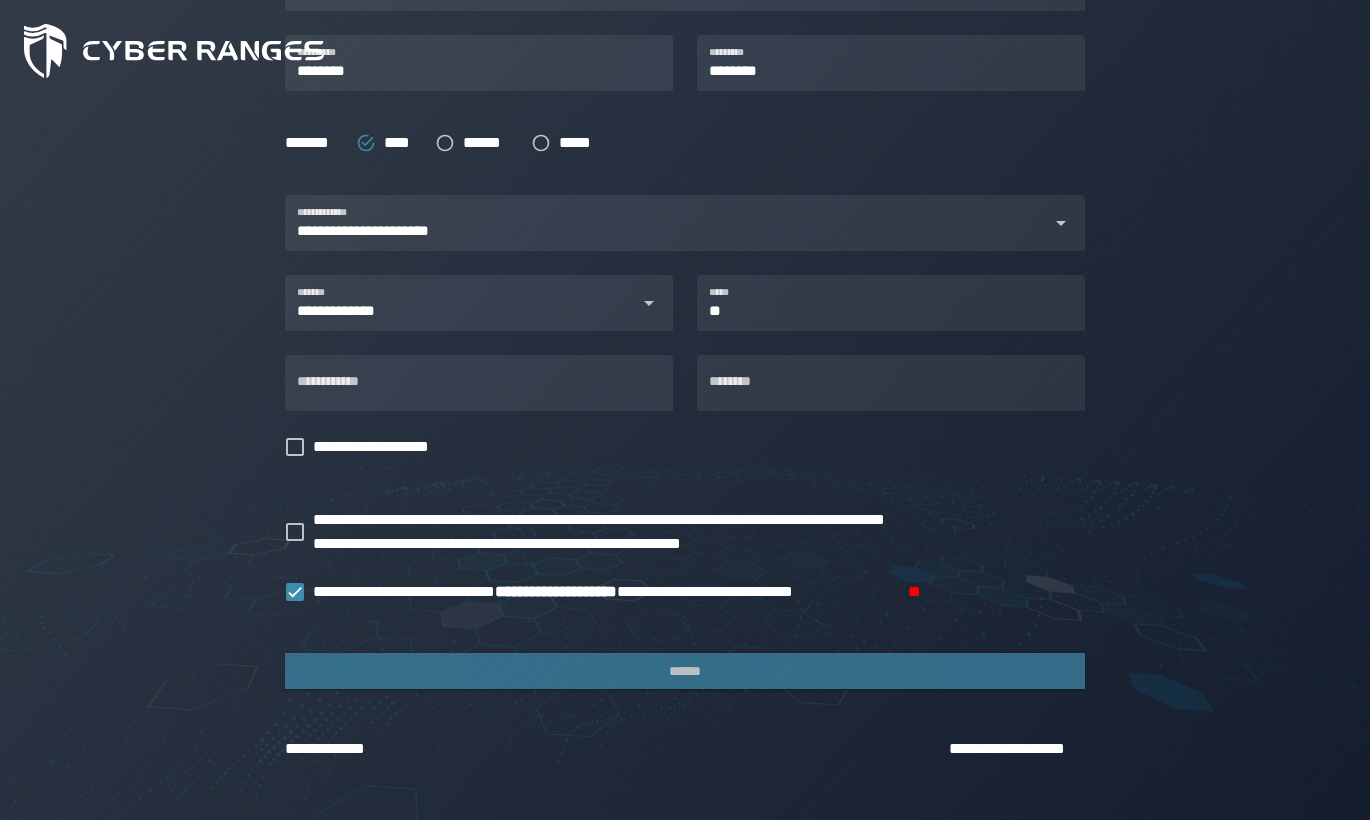 scroll, scrollTop: 511, scrollLeft: 0, axis: vertical 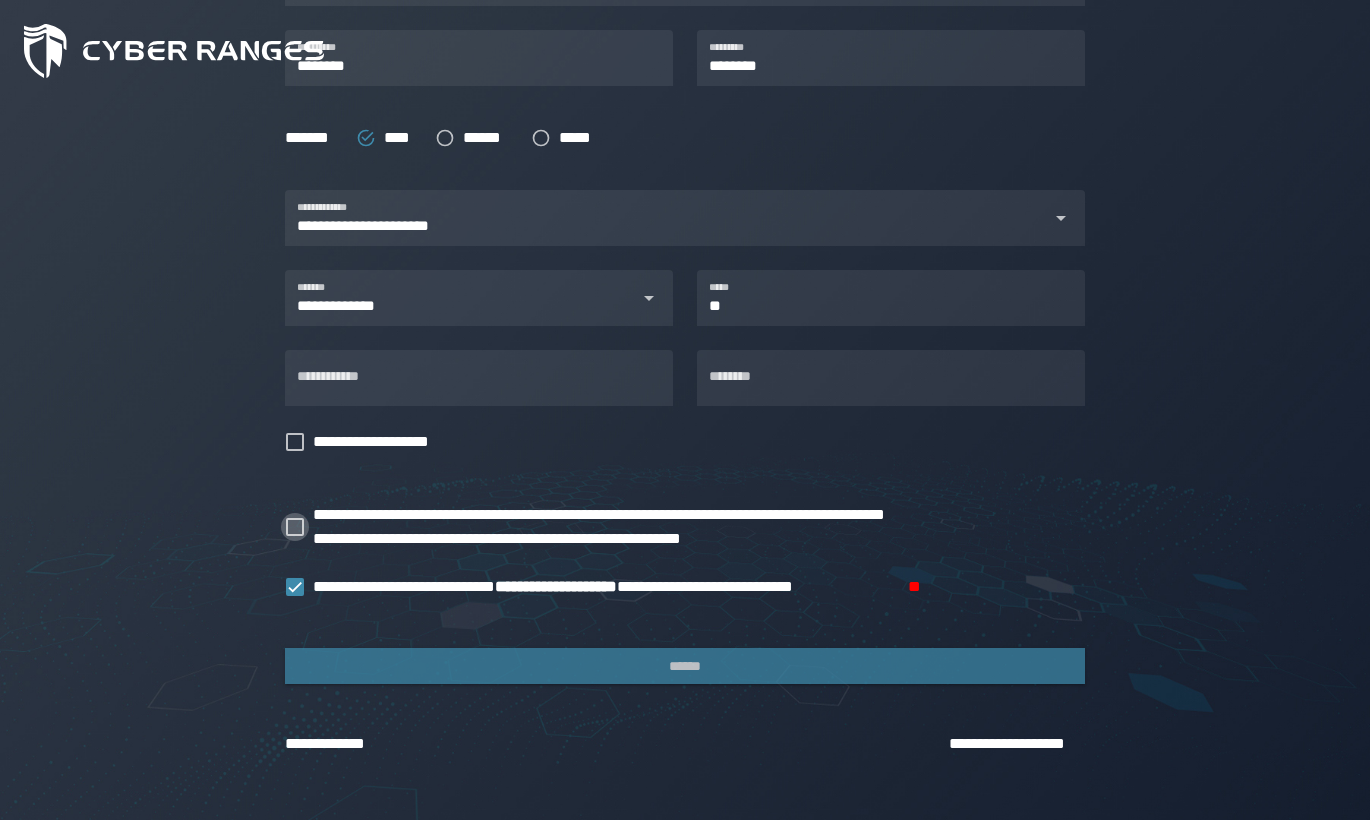 click on "**********" at bounding box center (648, 527) 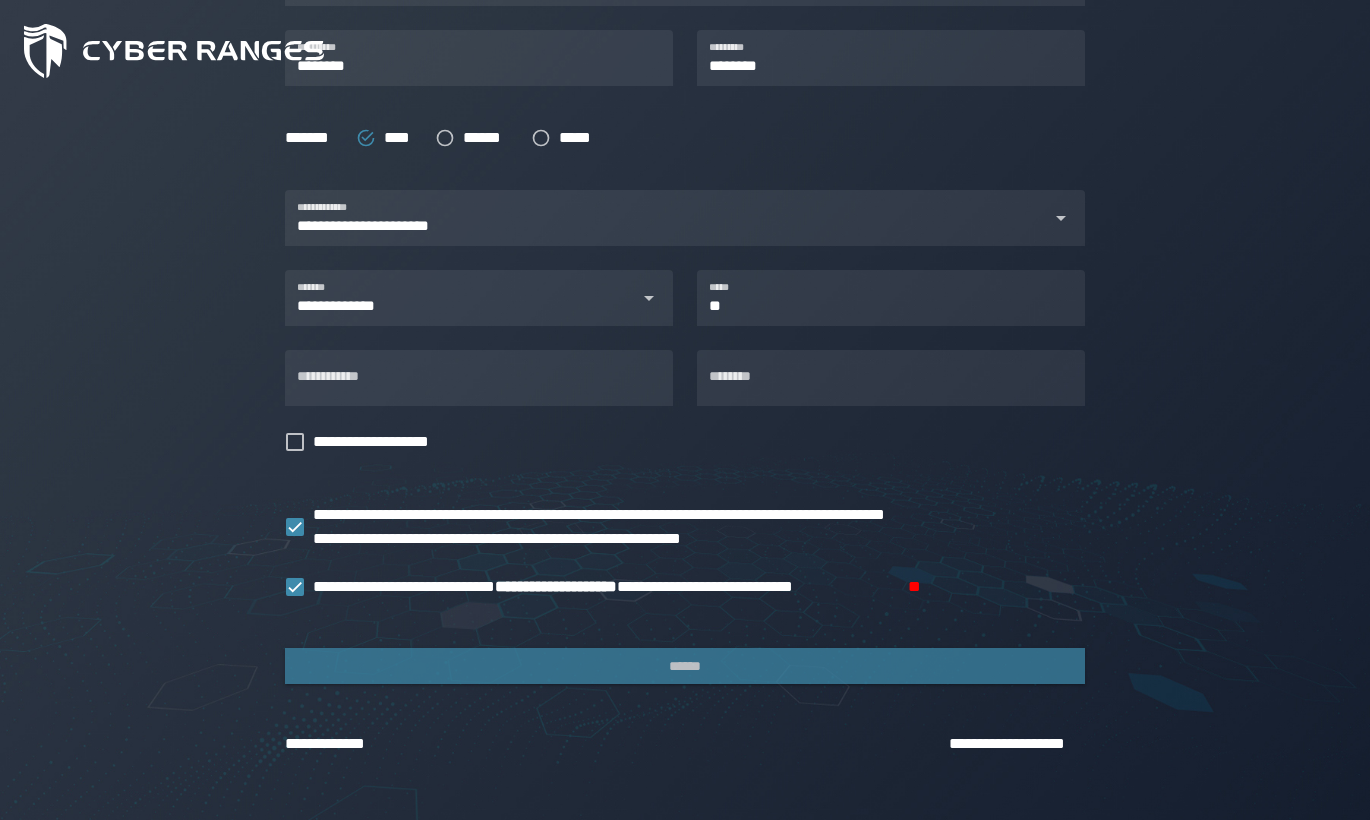 click on "**********" 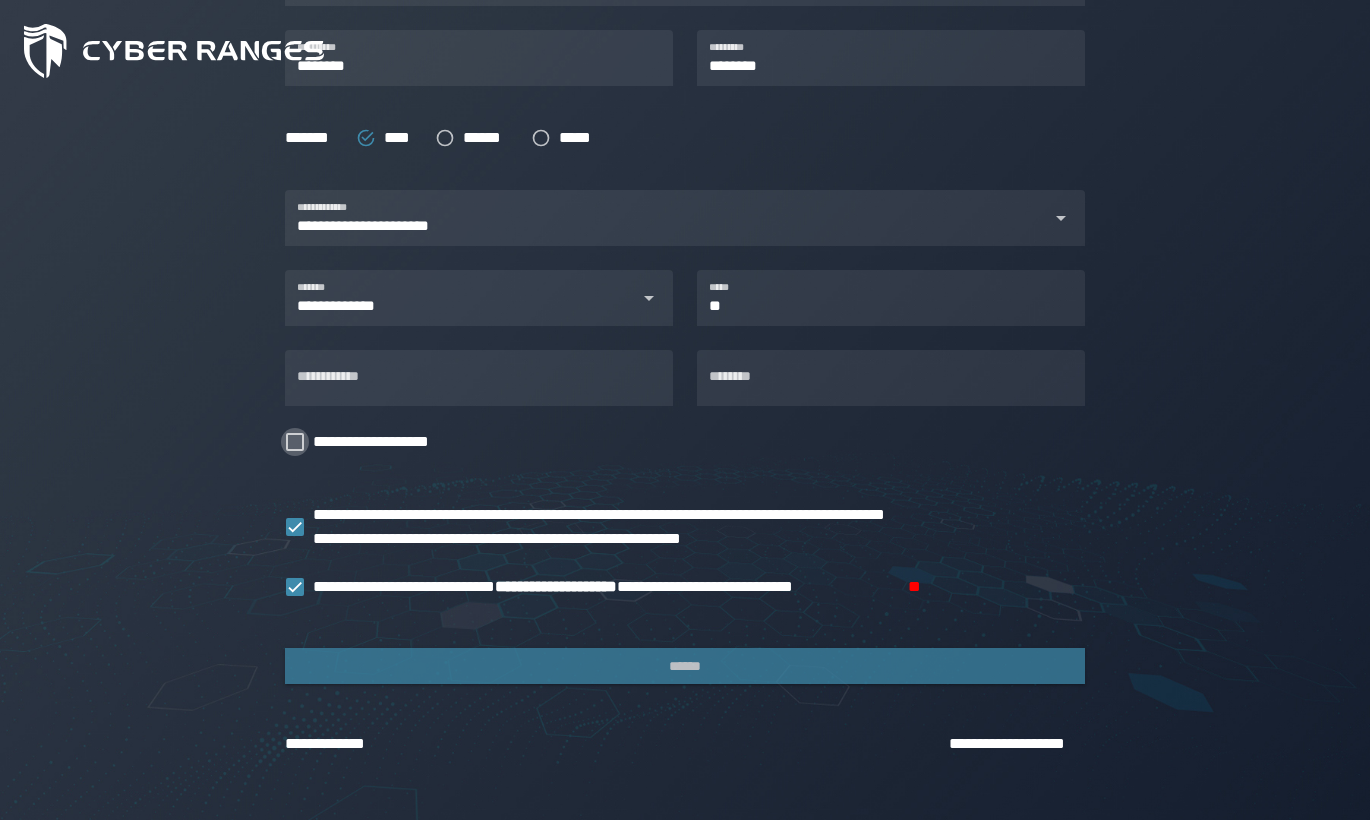 click on "**********" at bounding box center (381, 442) 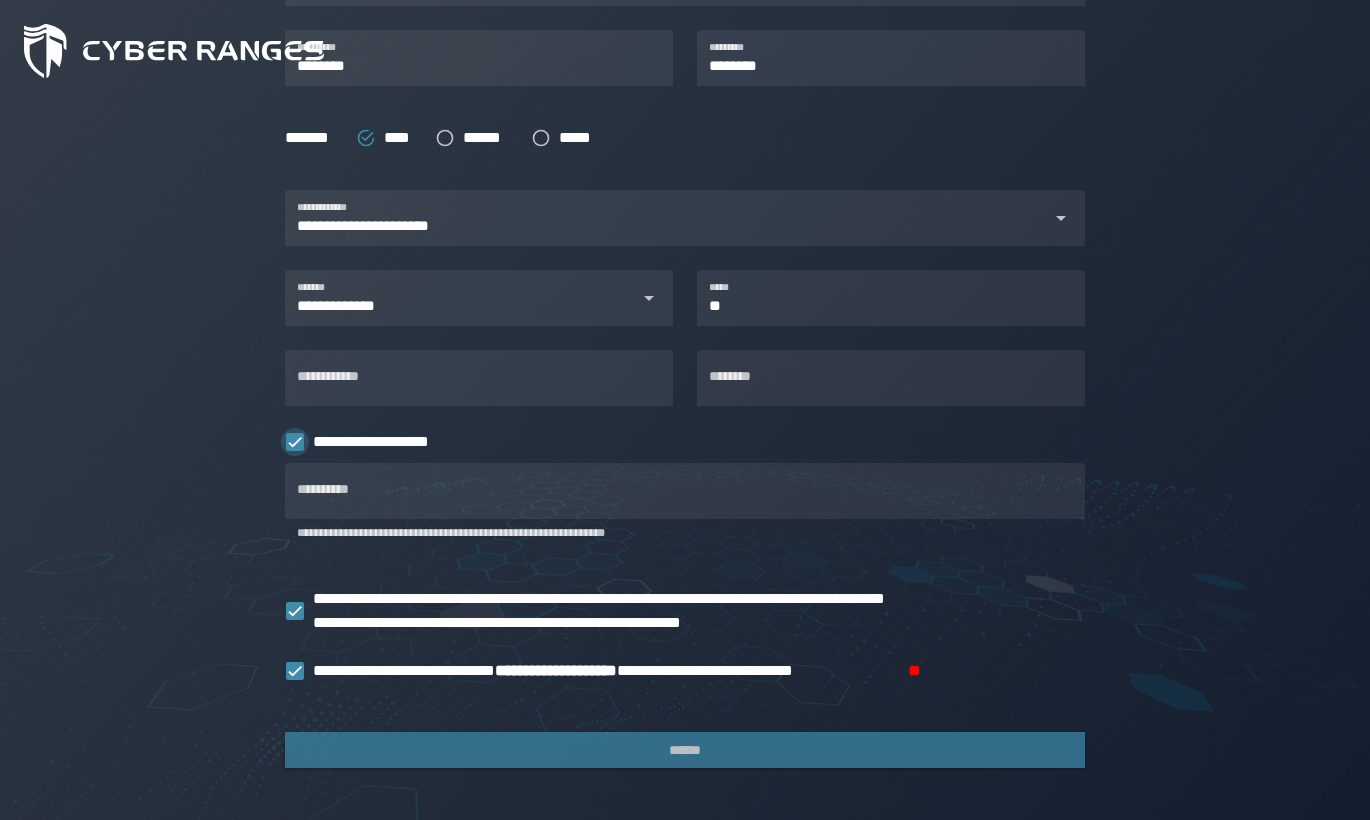 click on "**********" at bounding box center (381, 442) 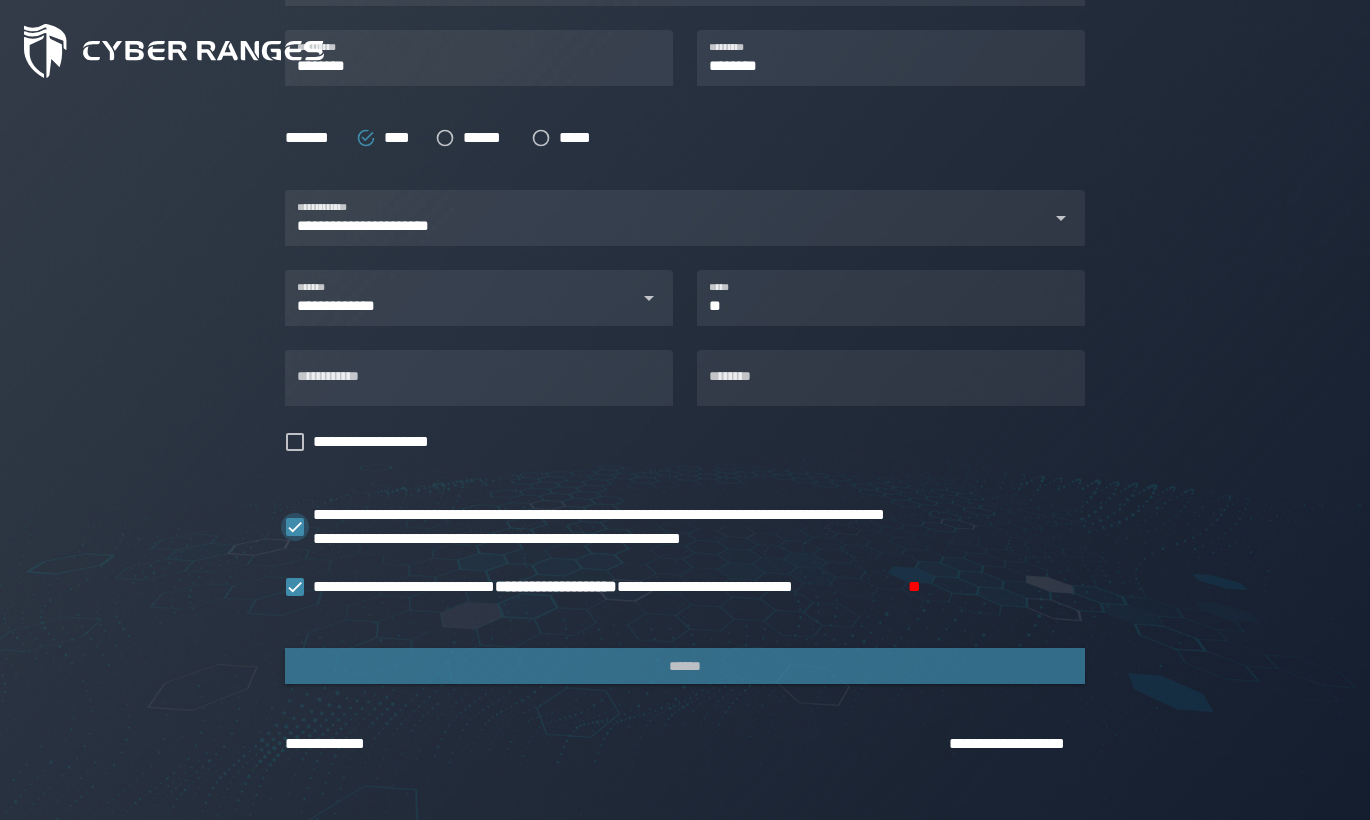 click on "**********" at bounding box center [648, 527] 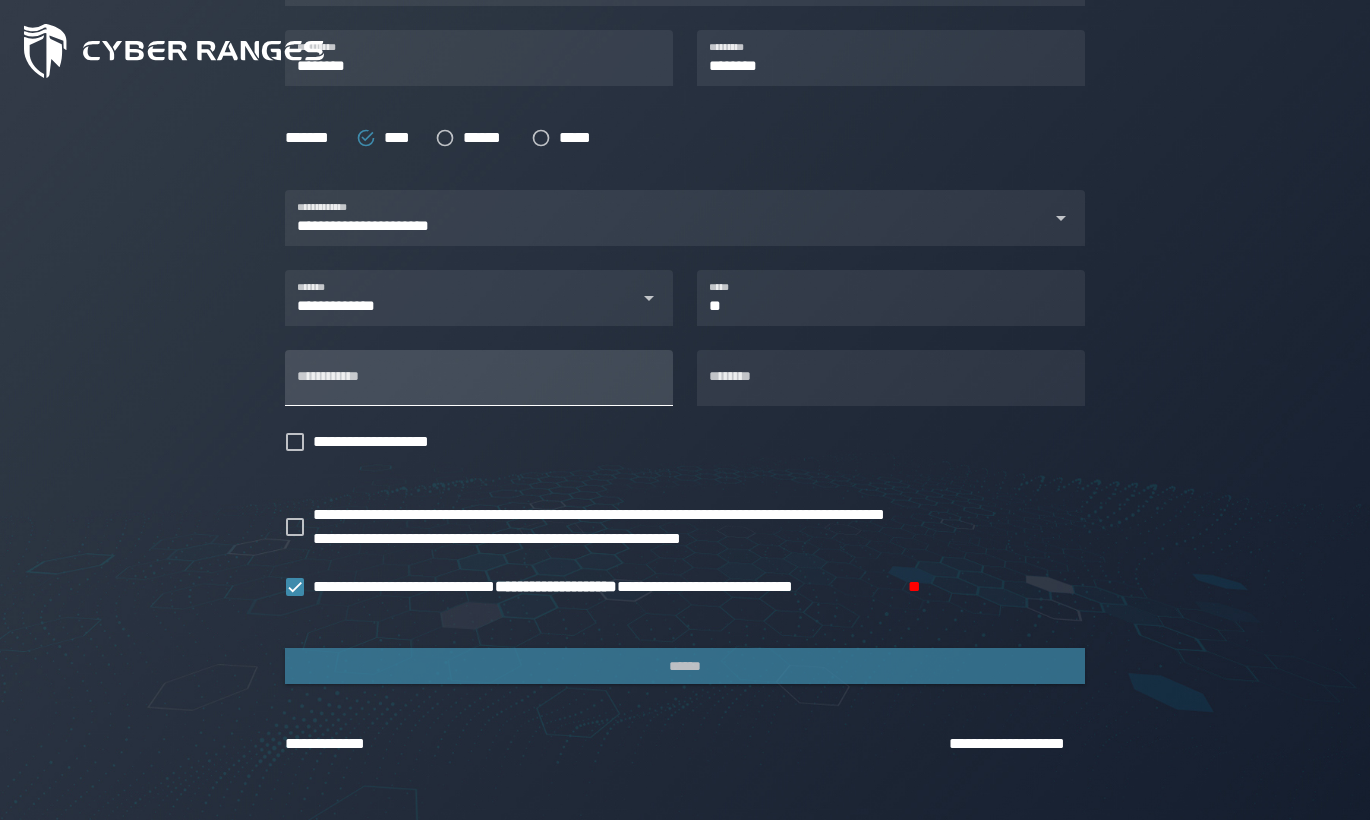 click on "**********" at bounding box center (479, 378) 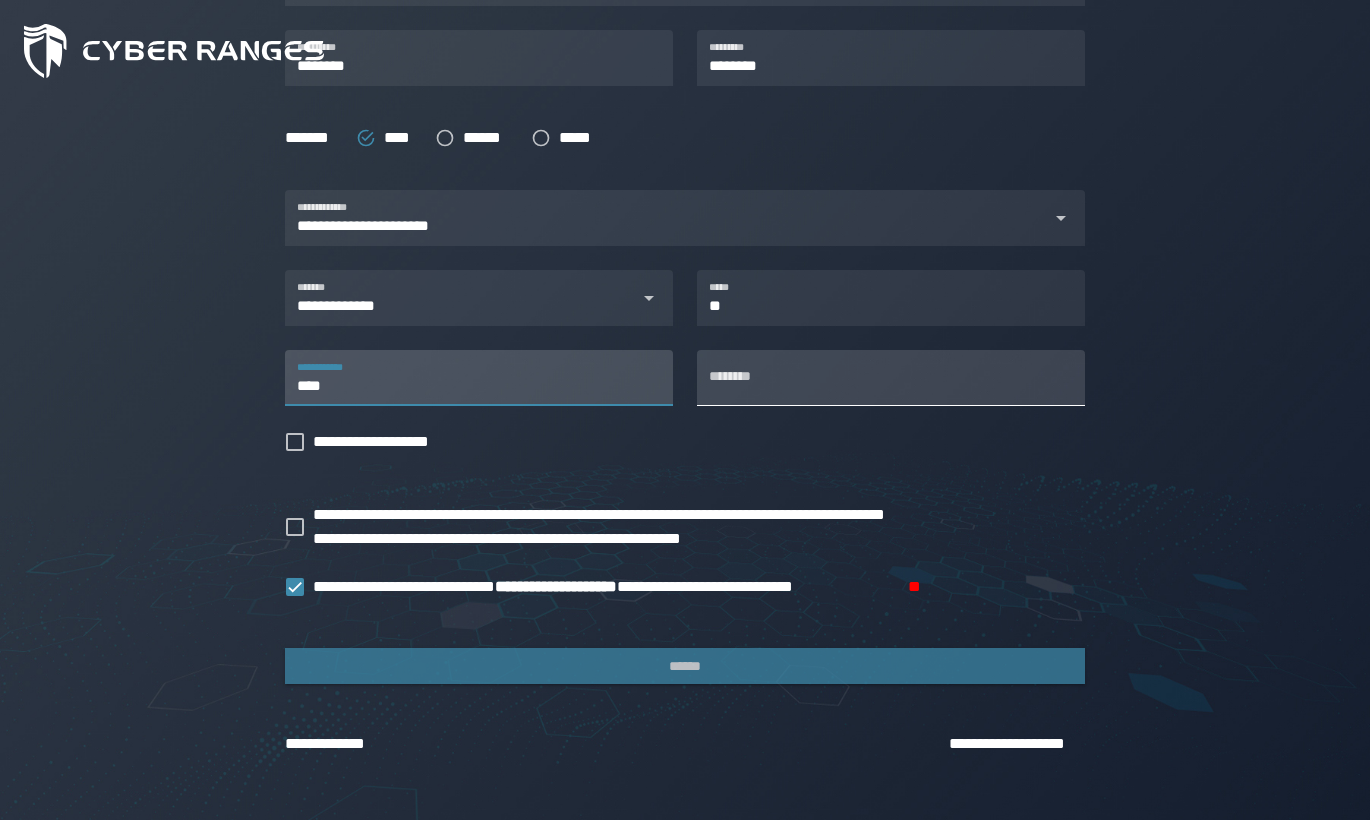 type on "****" 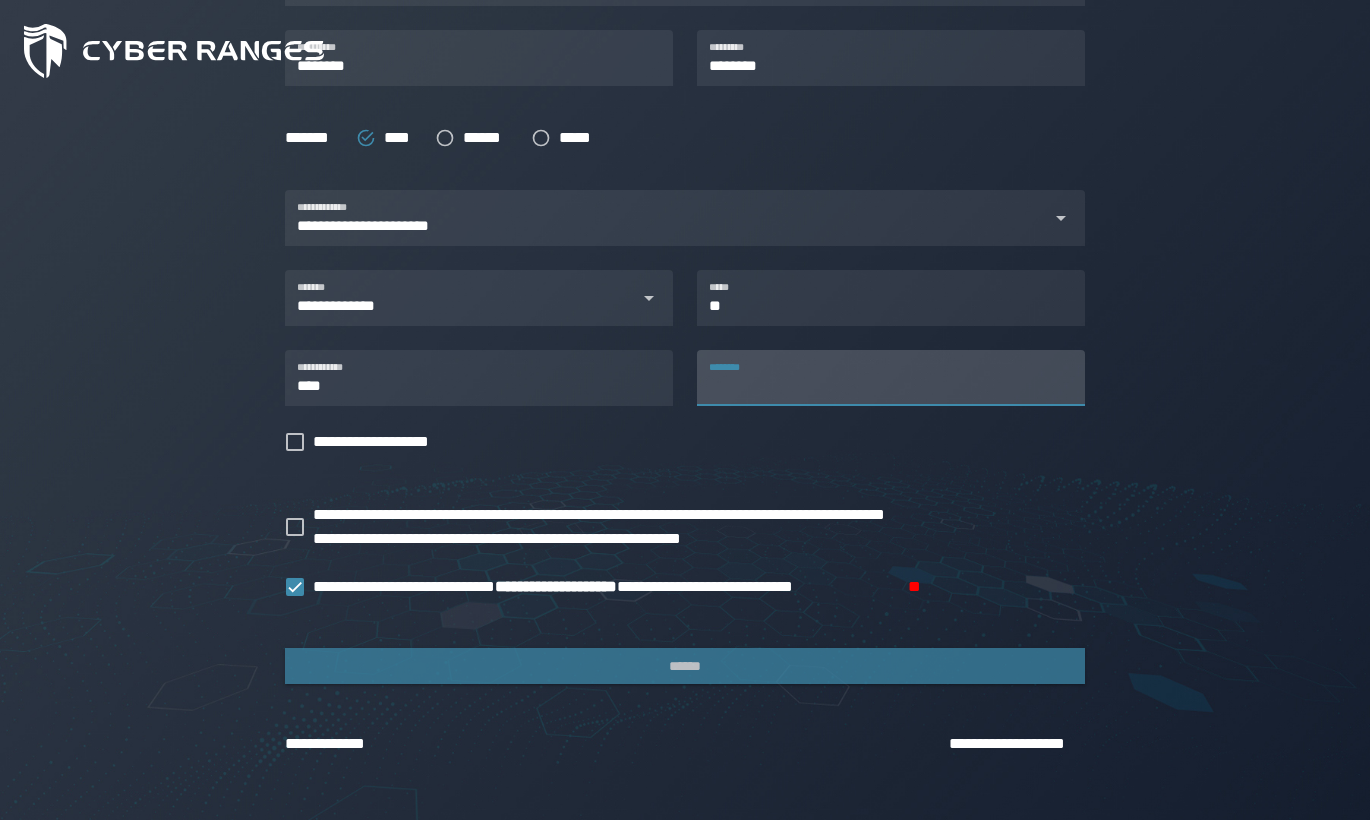 click on "********" at bounding box center [891, 378] 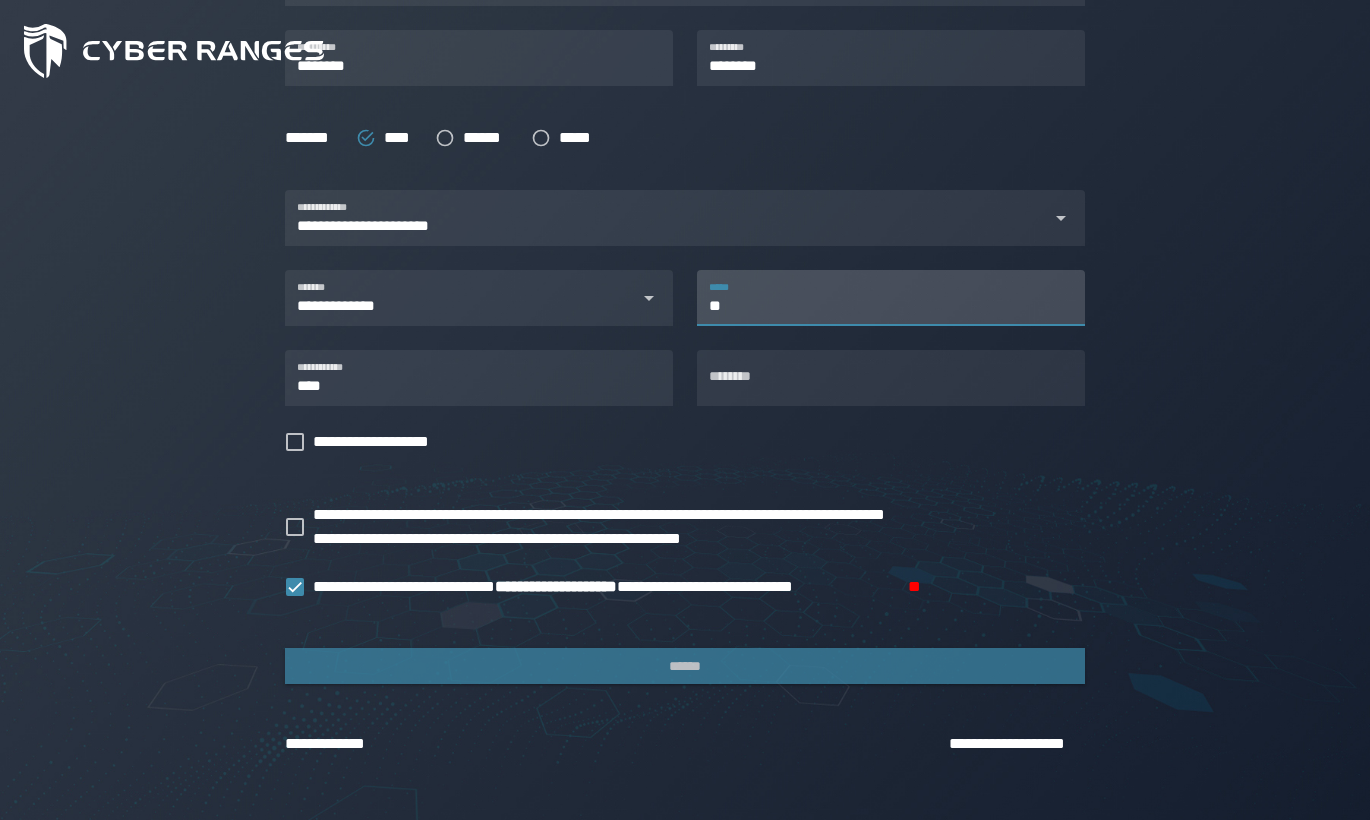 click on "**" at bounding box center [891, 298] 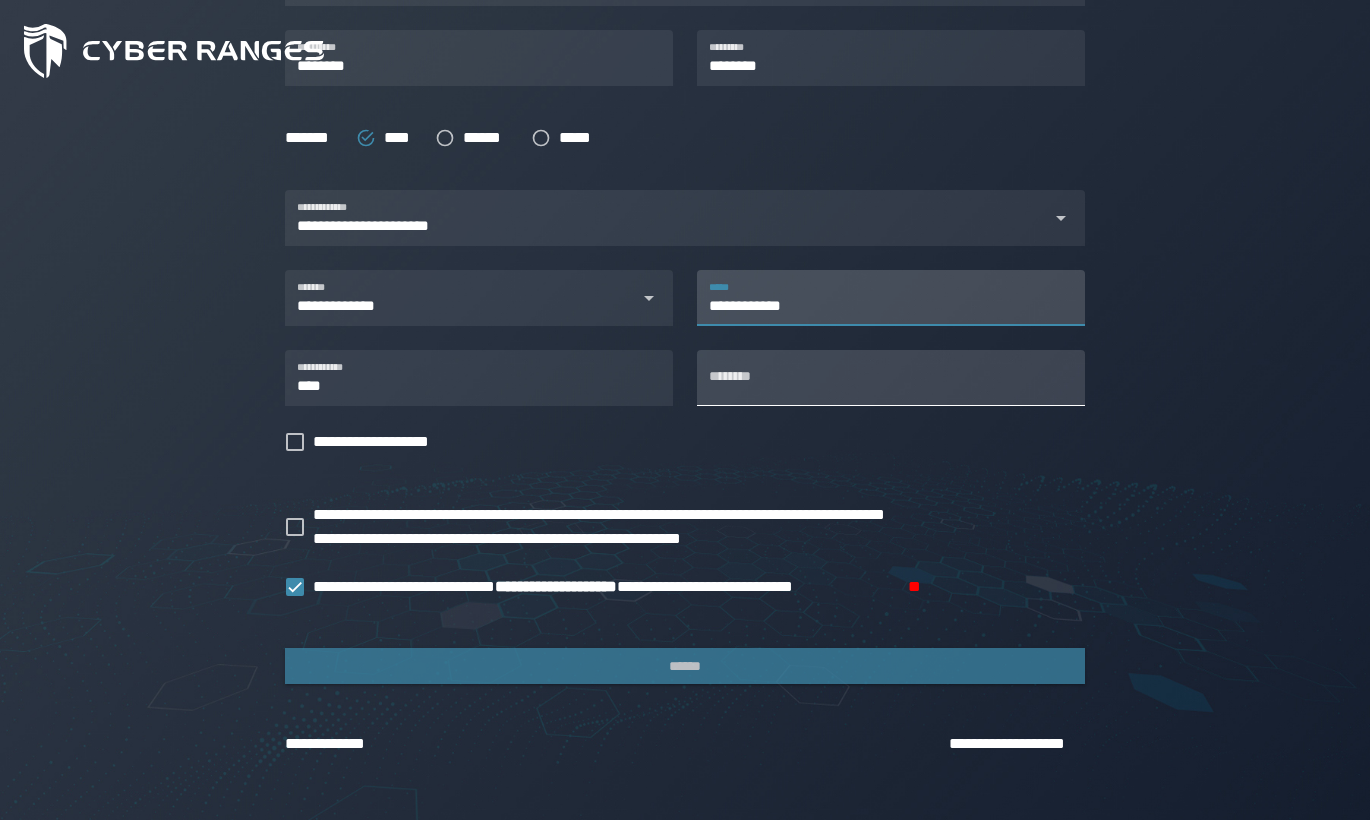type on "**********" 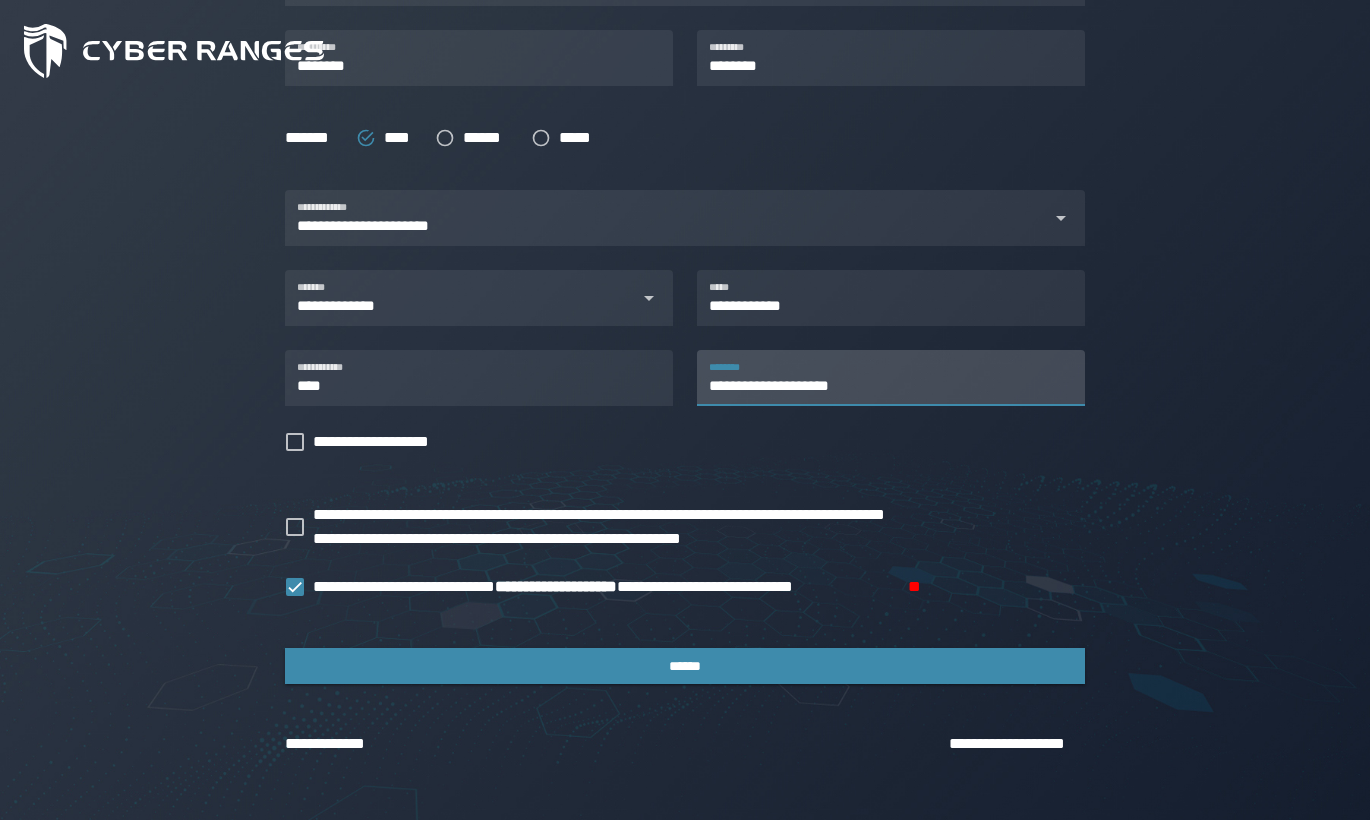 click on "**********" 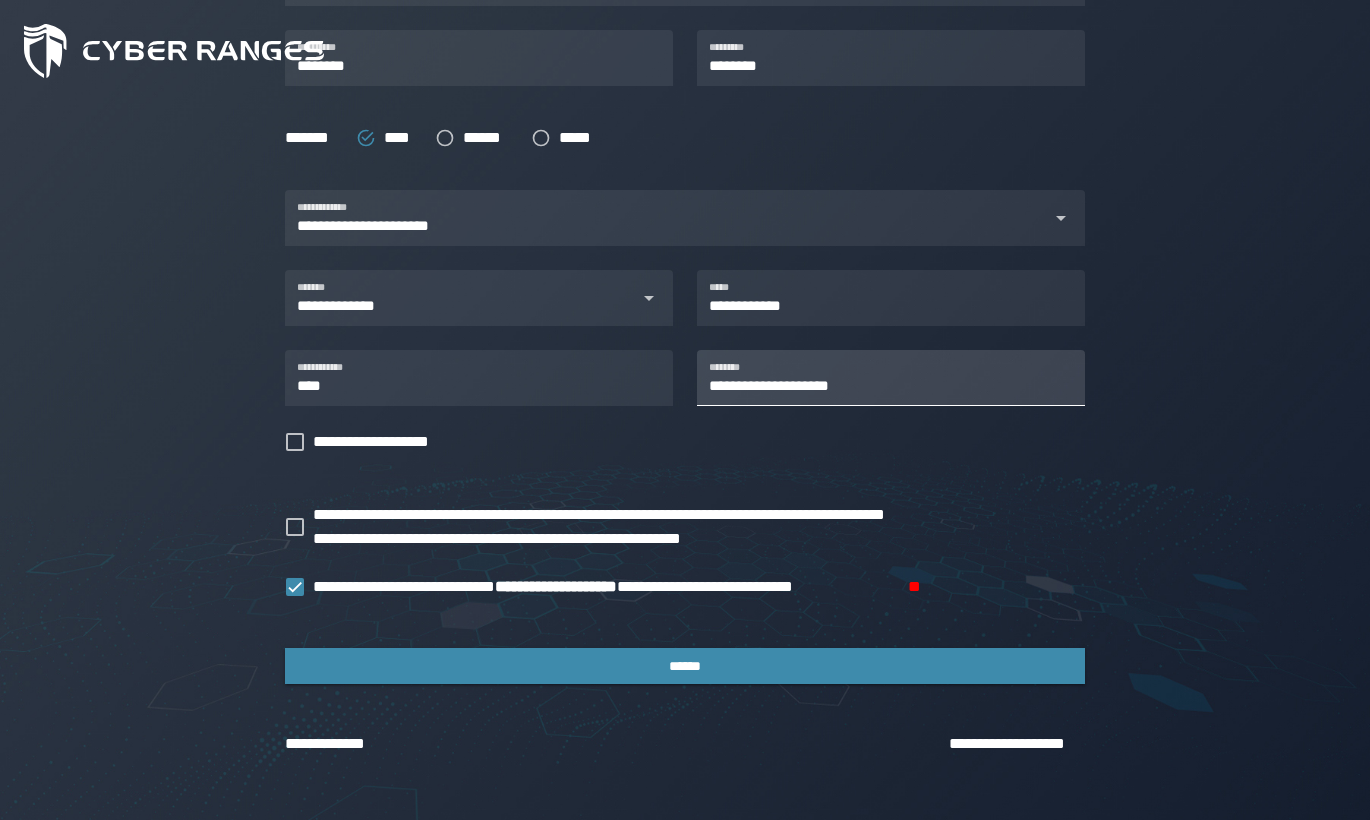 click on "**********" at bounding box center (891, 378) 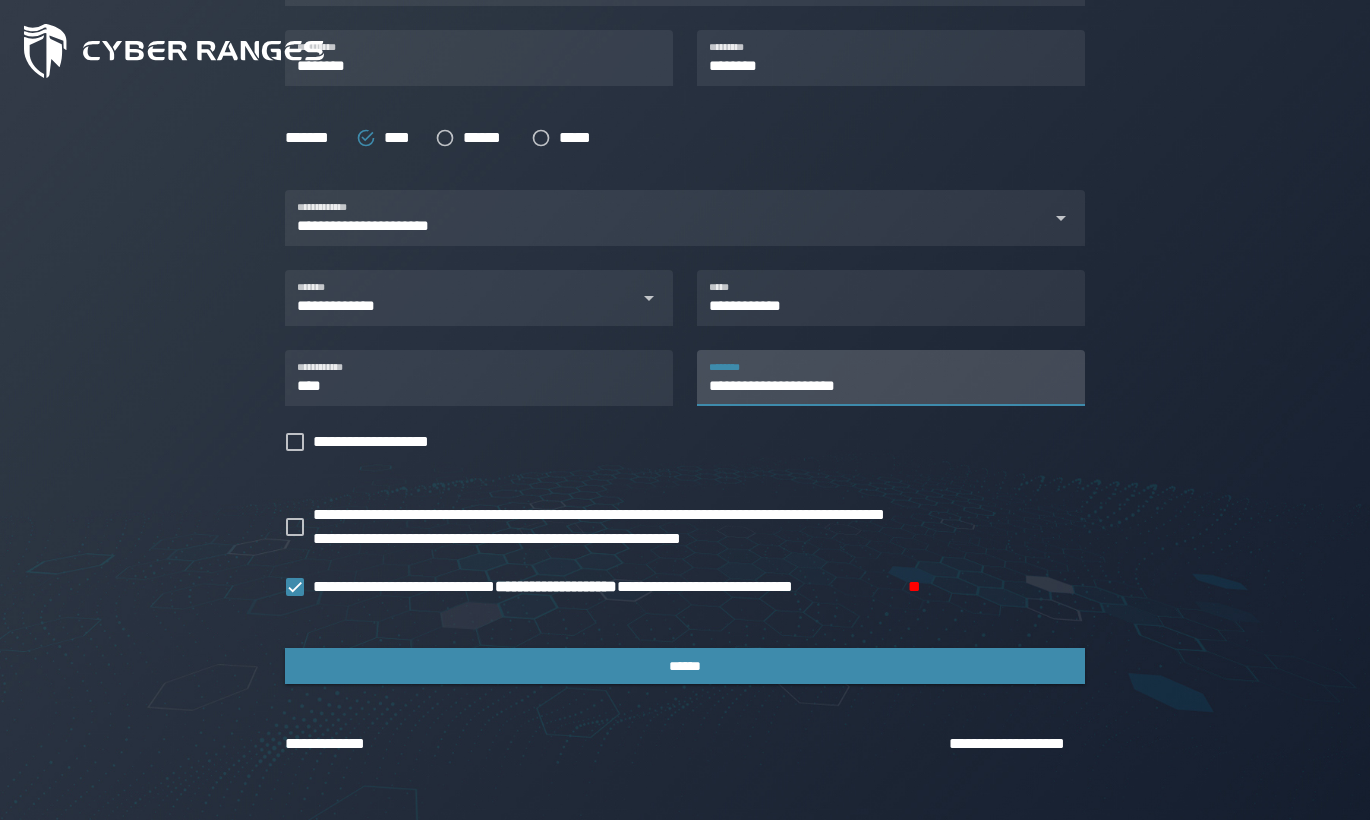 type on "**********" 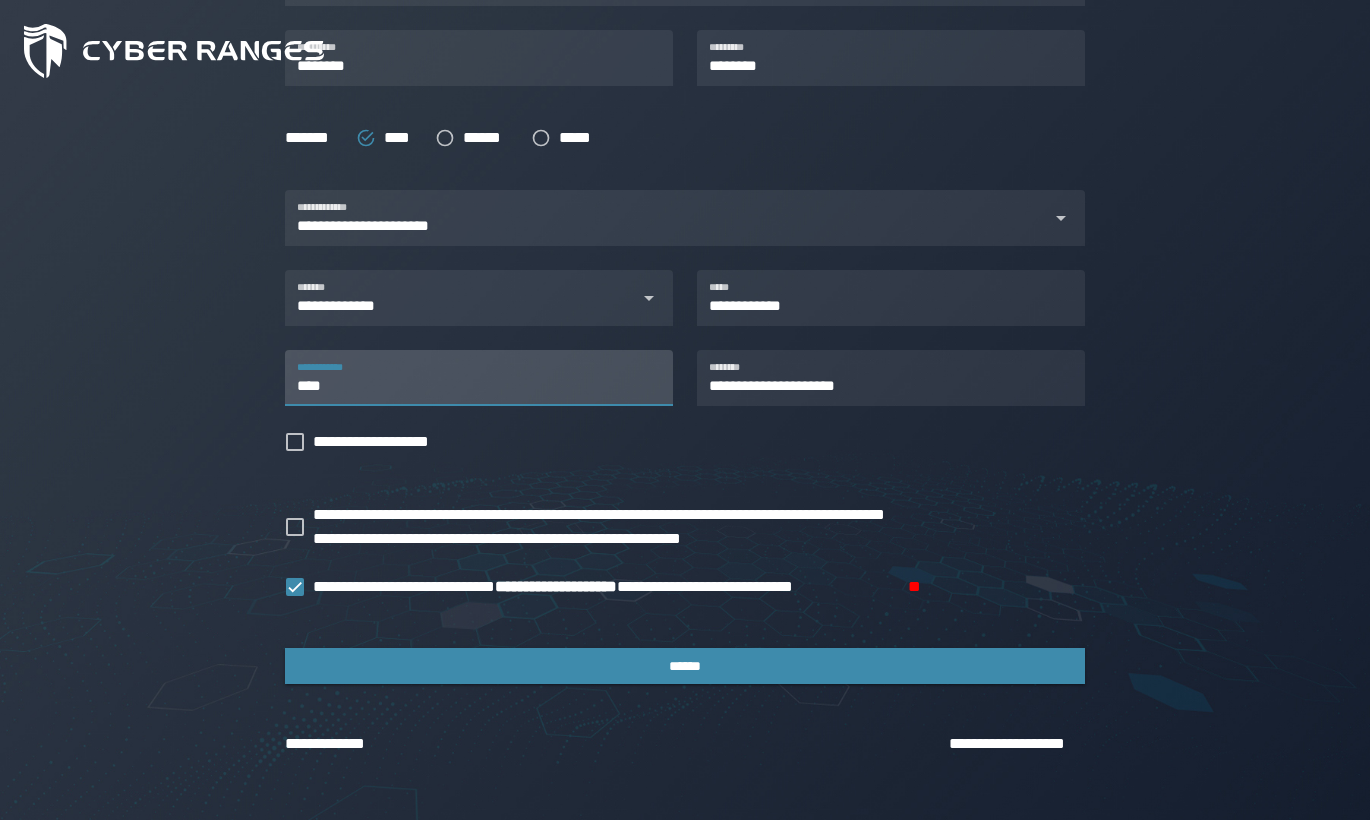 drag, startPoint x: 436, startPoint y: 401, endPoint x: 218, endPoint y: 395, distance: 218.08255 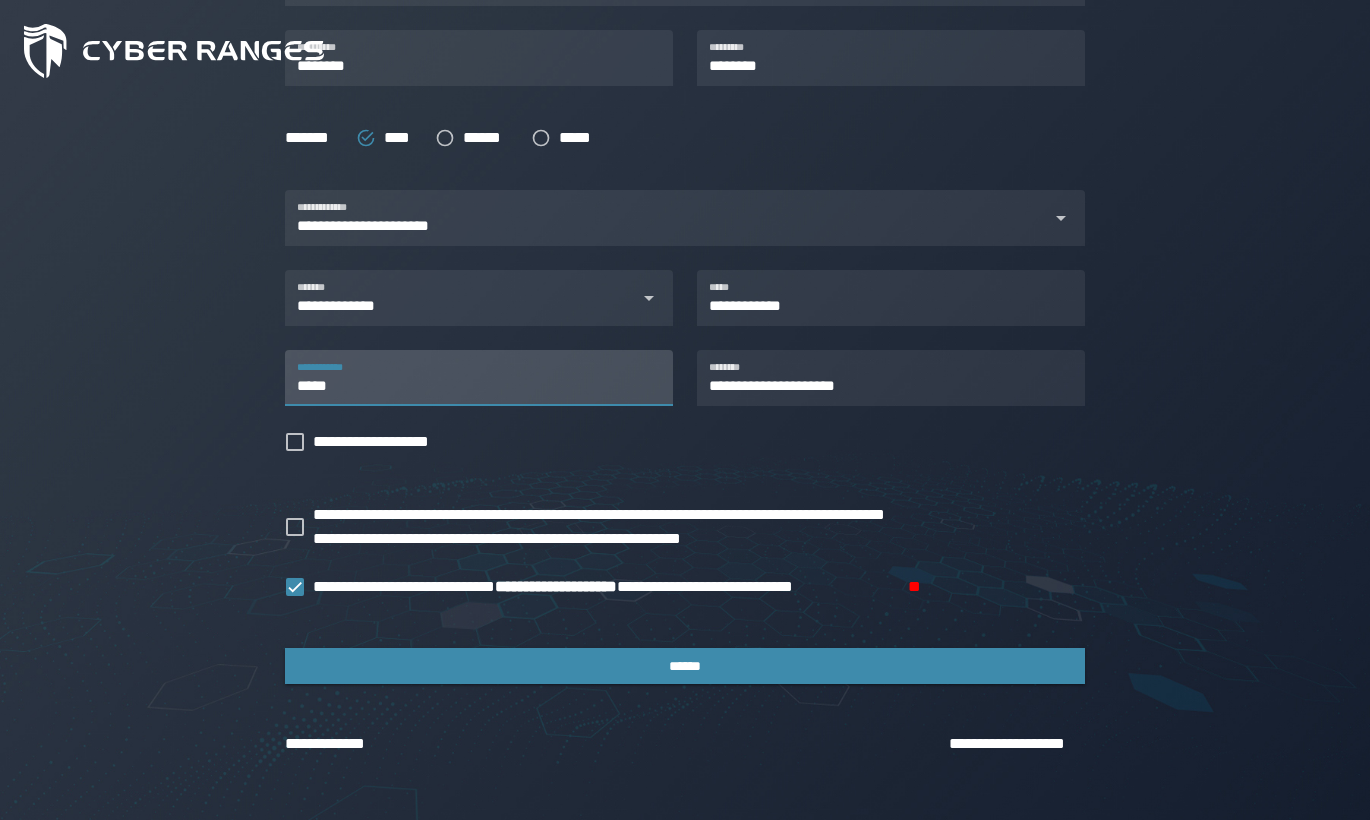 type on "**********" 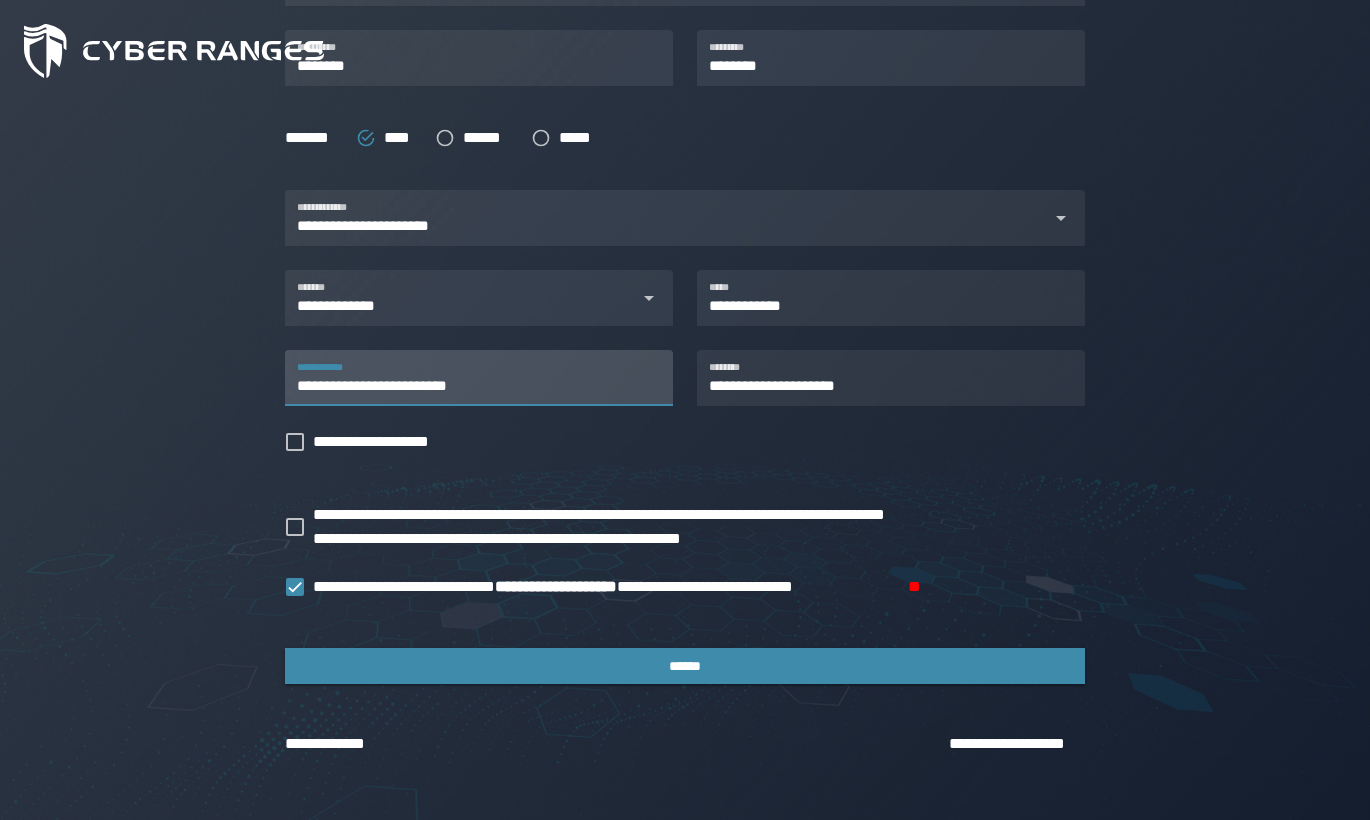 type on "**********" 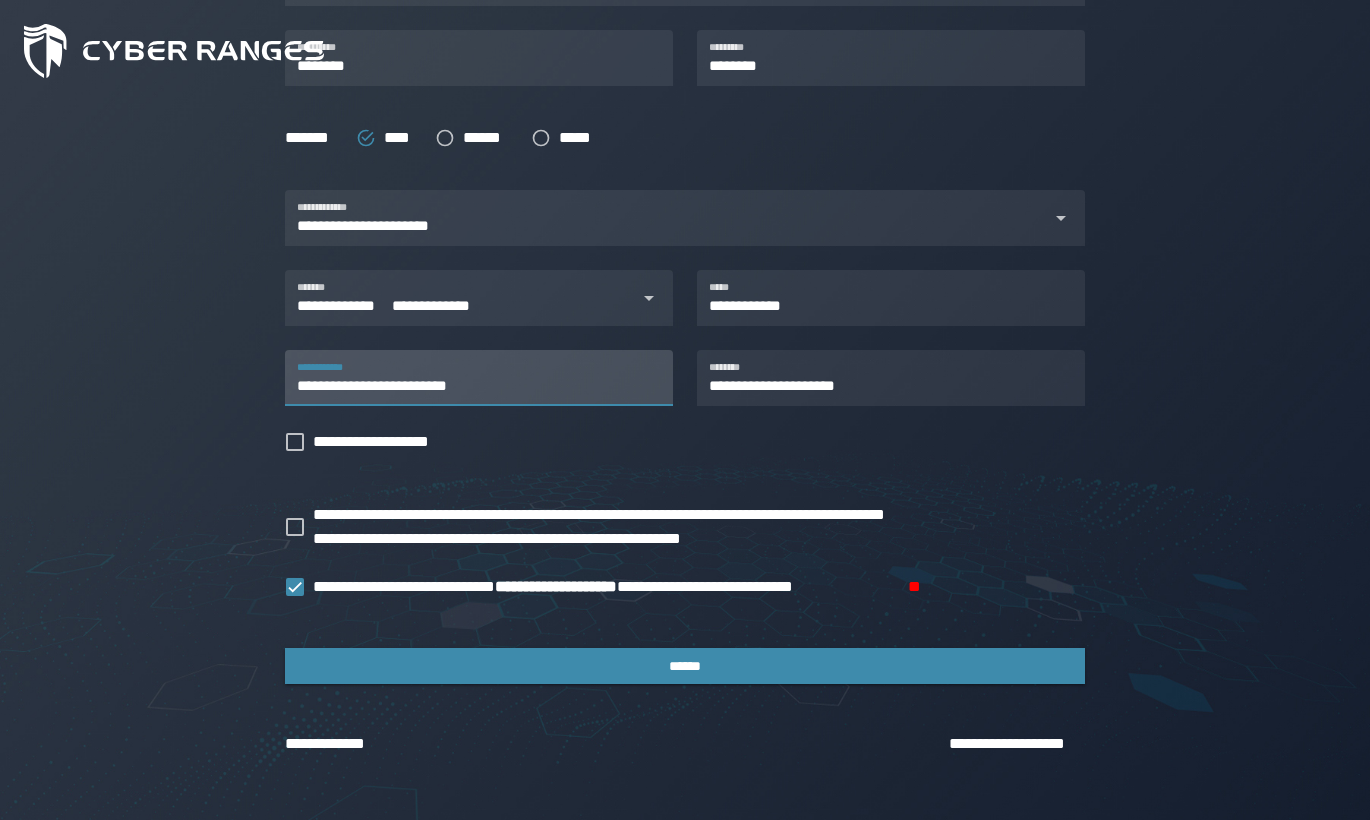 type 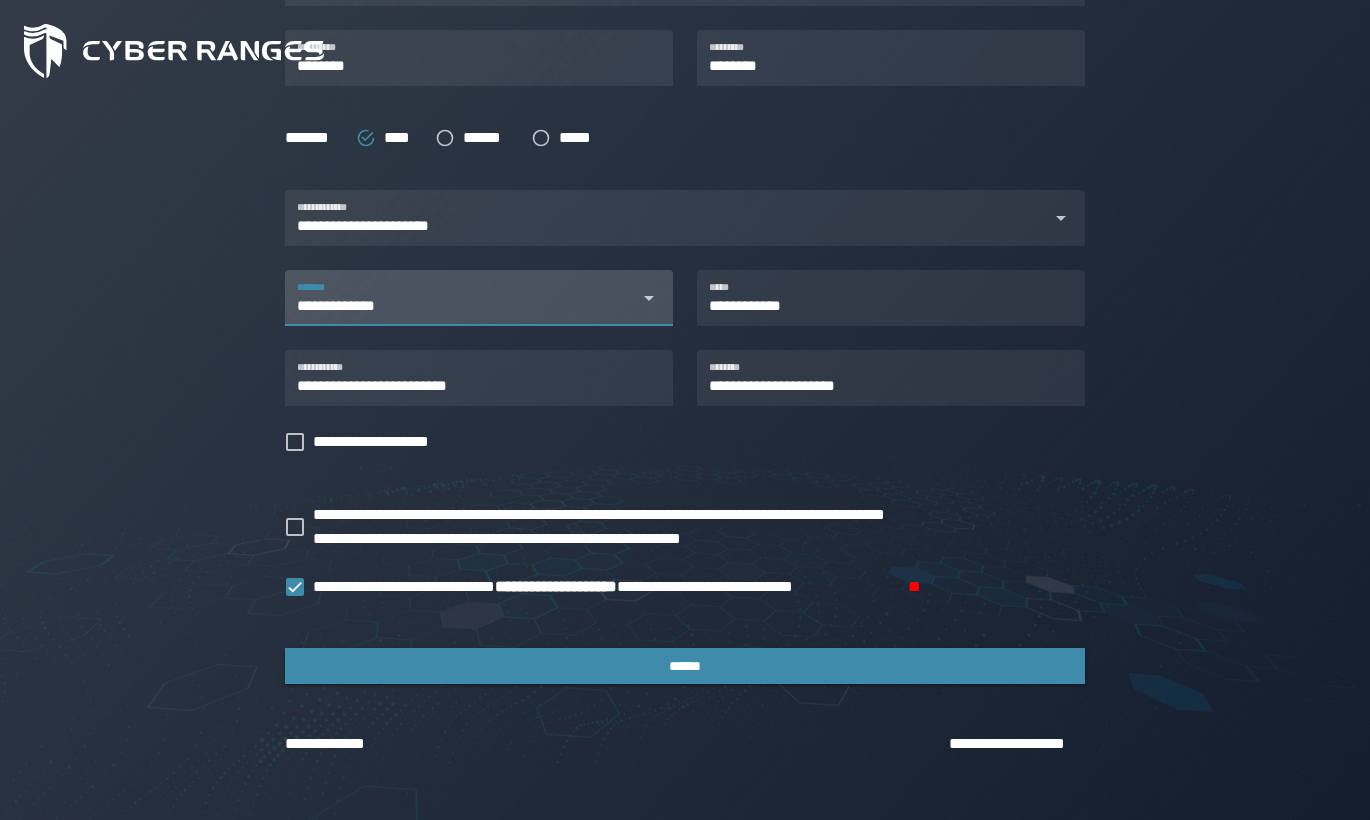 click on "**********" 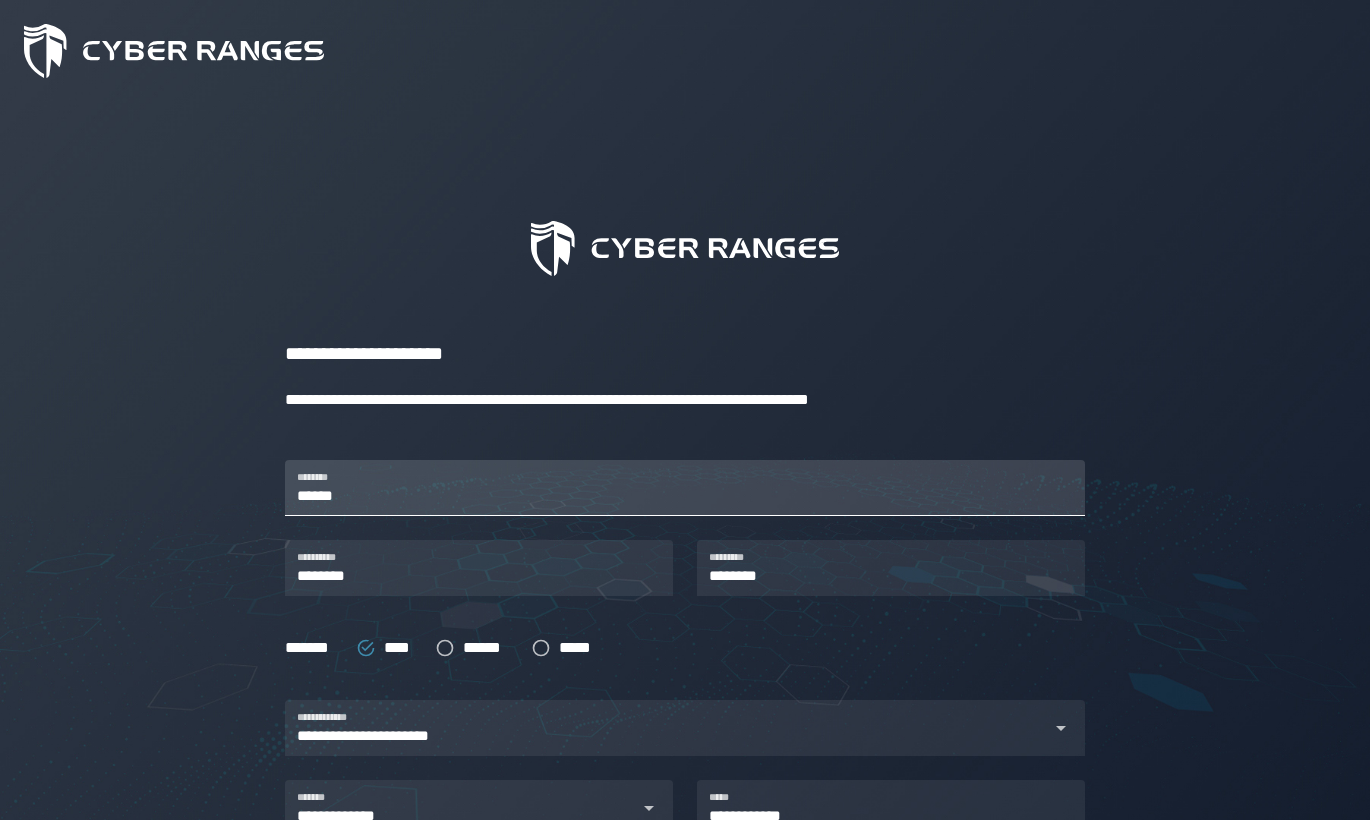 scroll, scrollTop: 0, scrollLeft: 0, axis: both 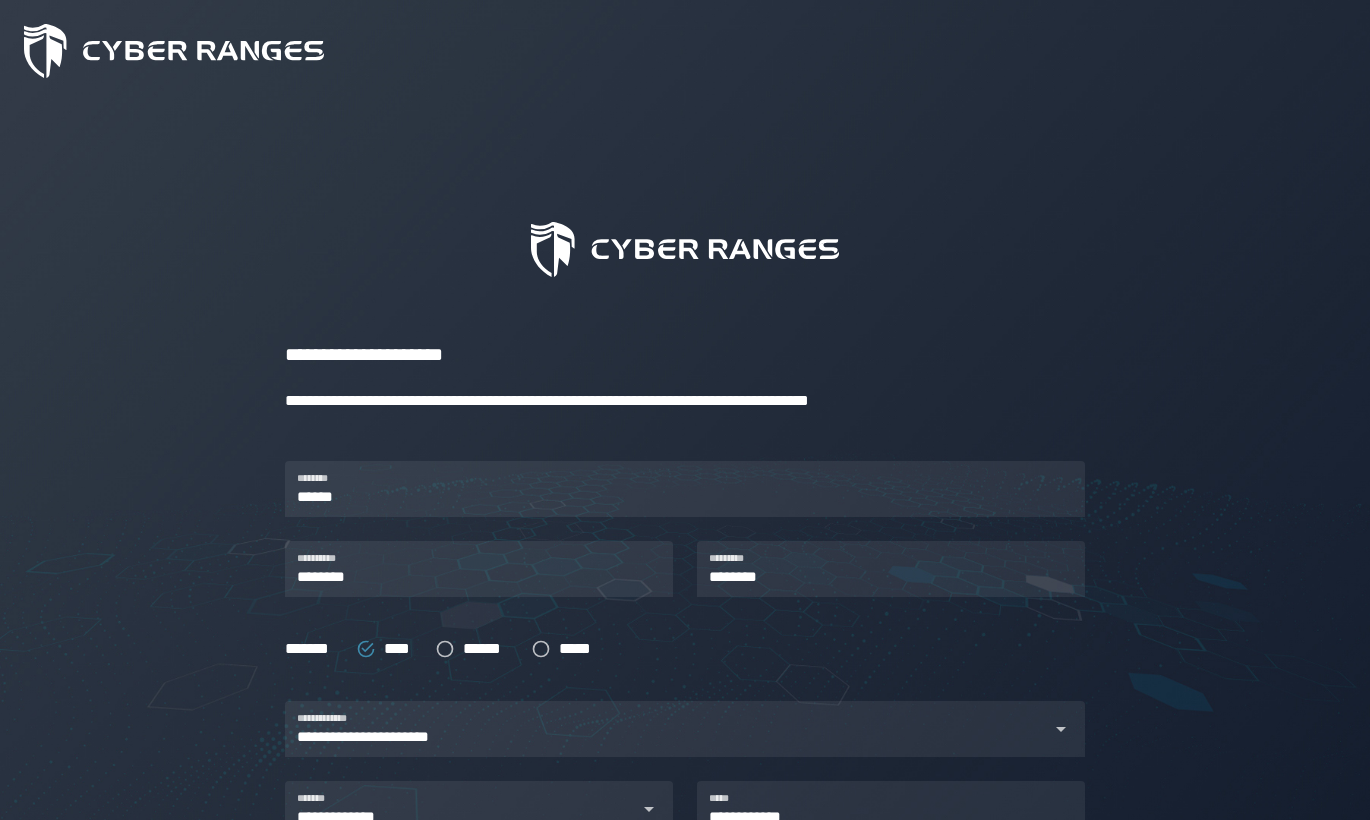 click on "**********" 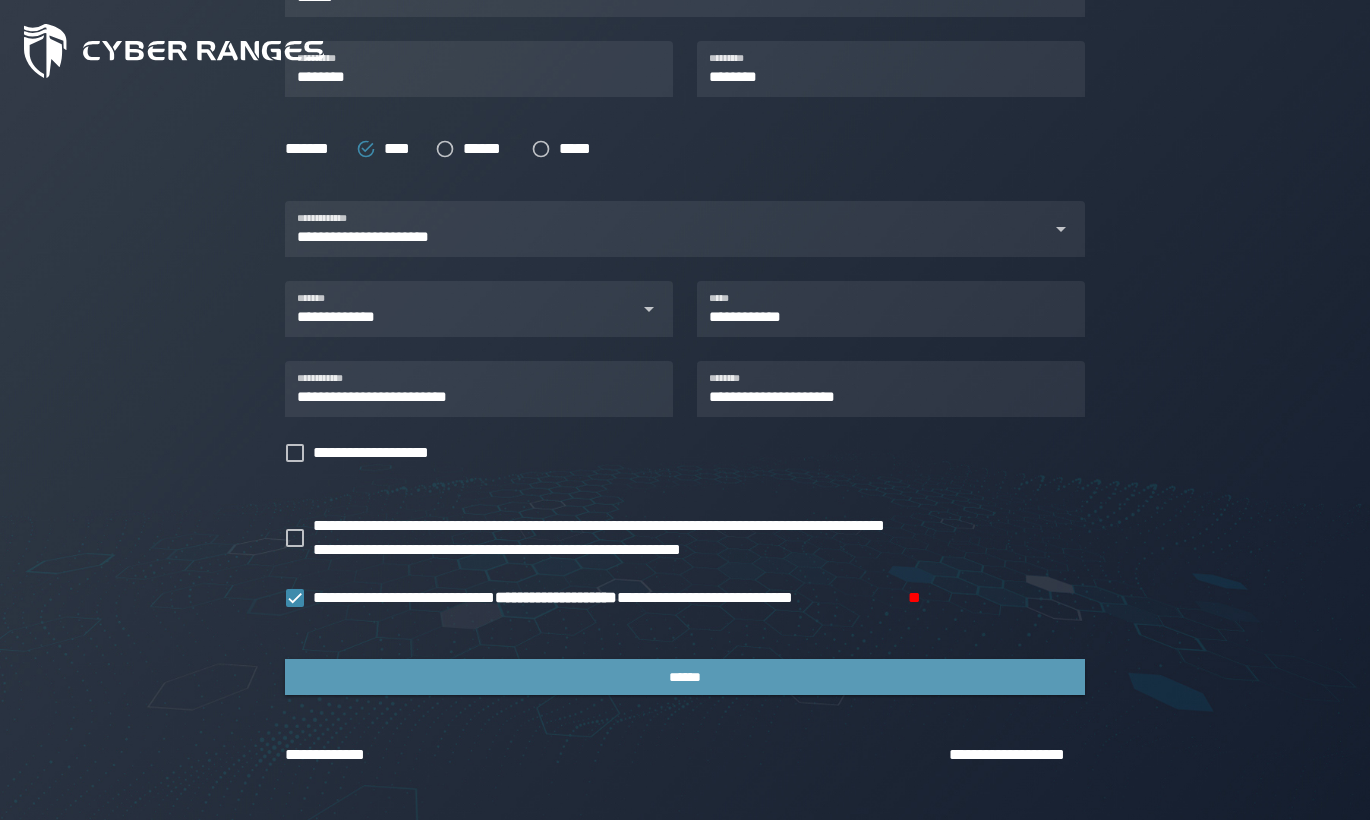 scroll, scrollTop: 511, scrollLeft: 0, axis: vertical 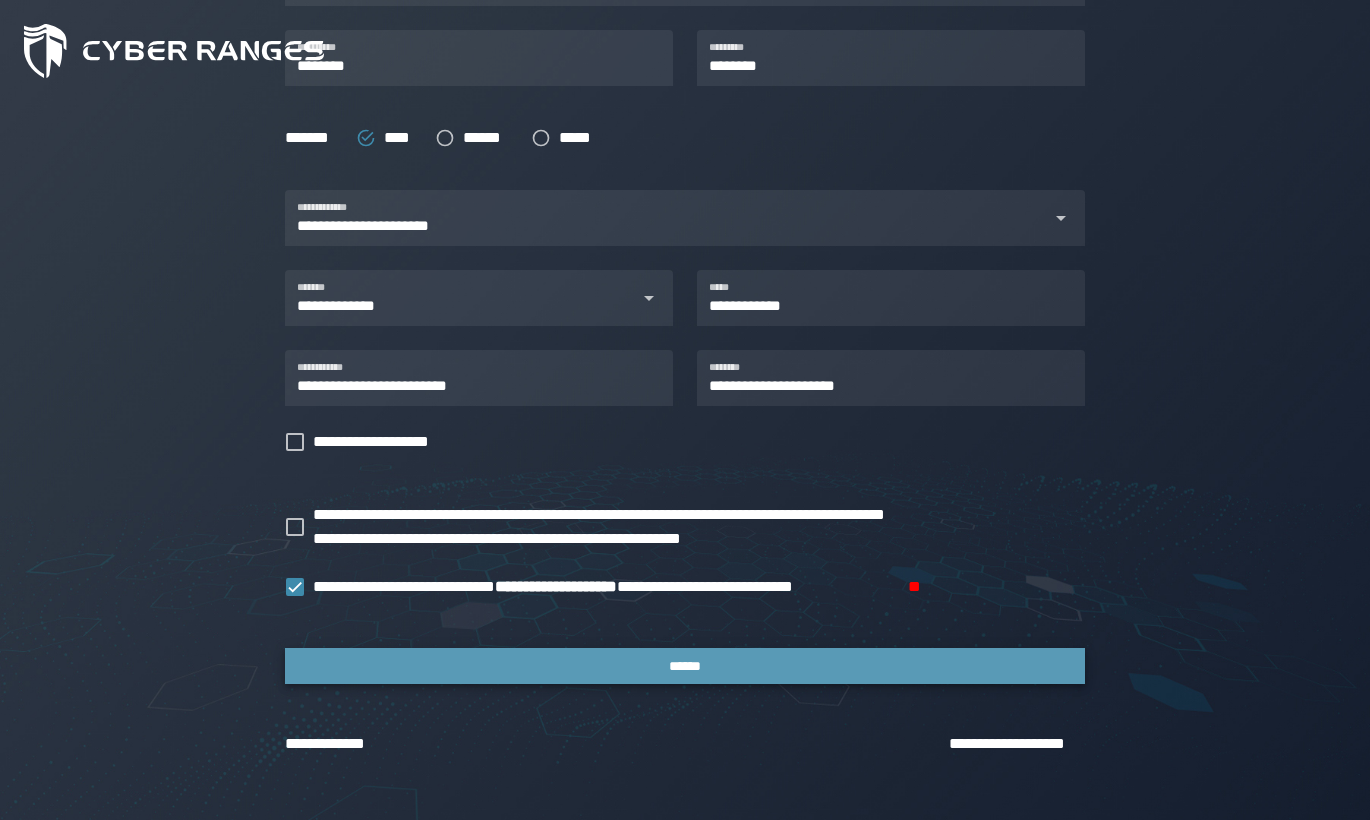 click on "******" 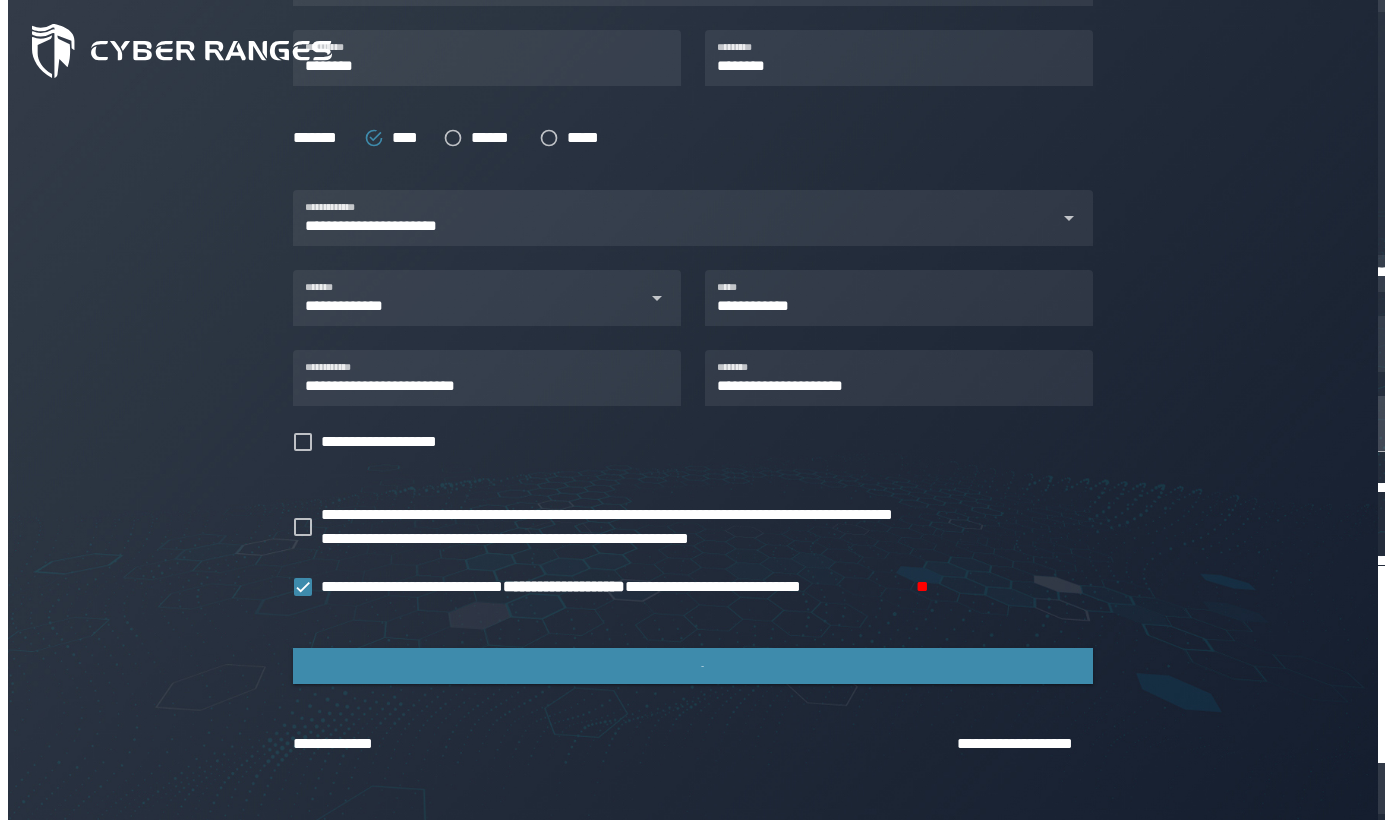 scroll, scrollTop: 0, scrollLeft: 0, axis: both 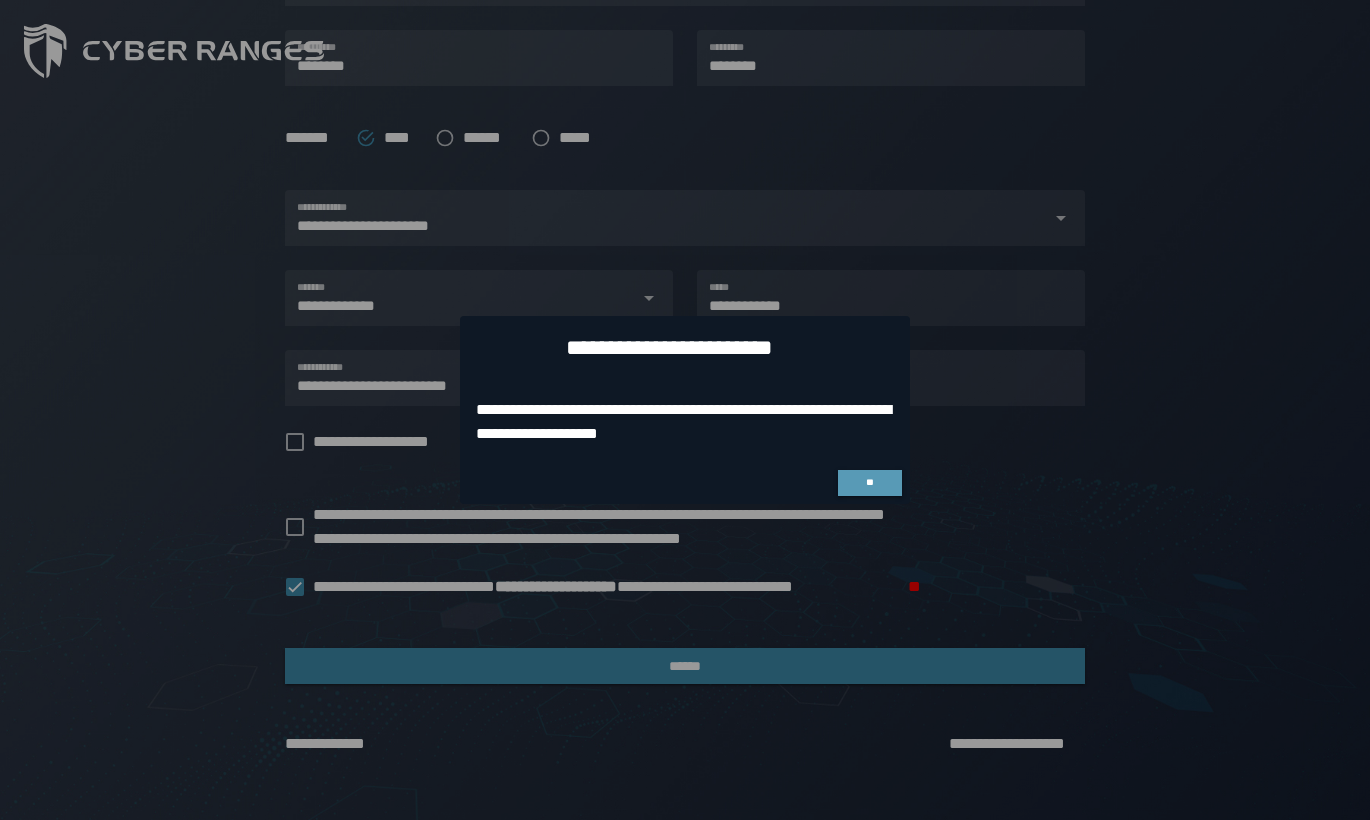 click on "**" at bounding box center (870, 483) 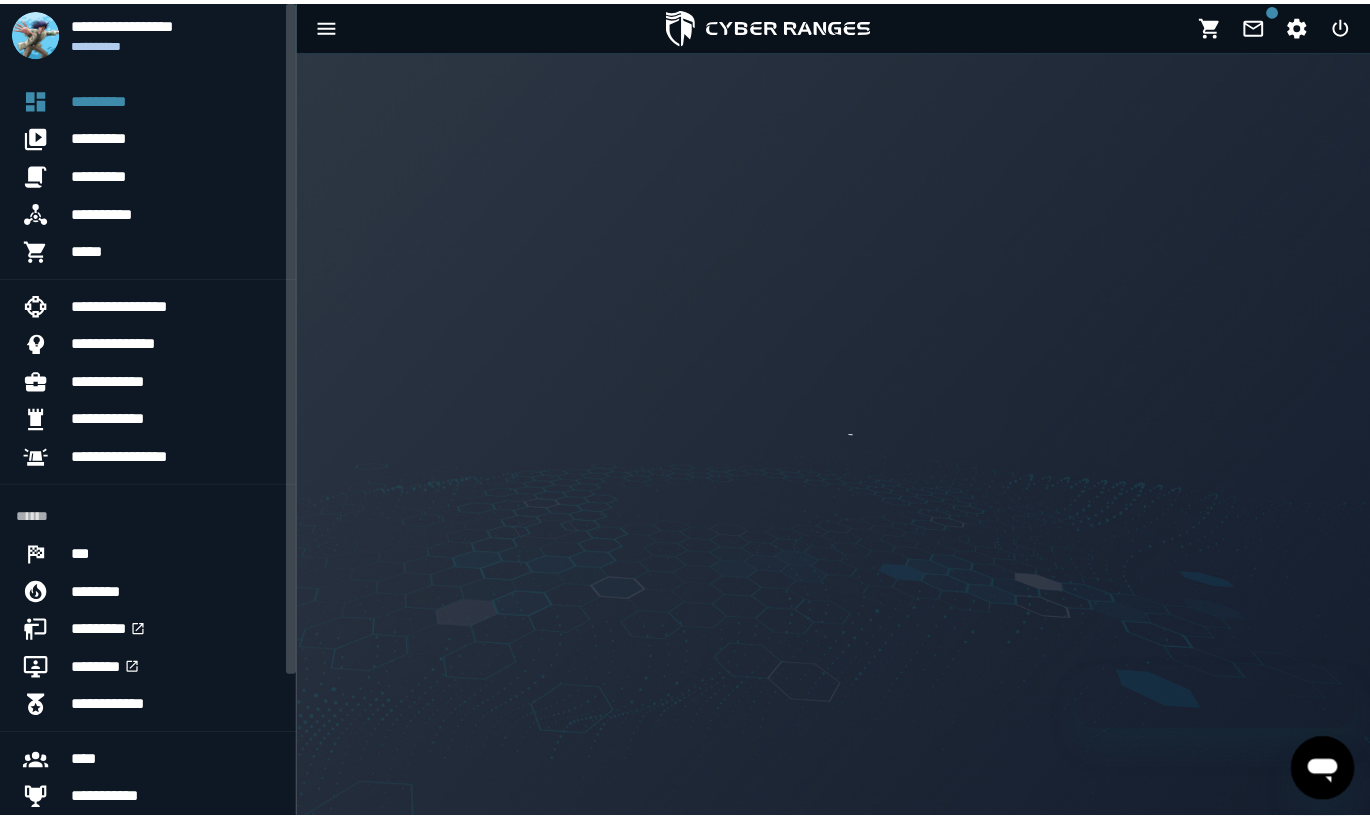 scroll, scrollTop: 0, scrollLeft: 0, axis: both 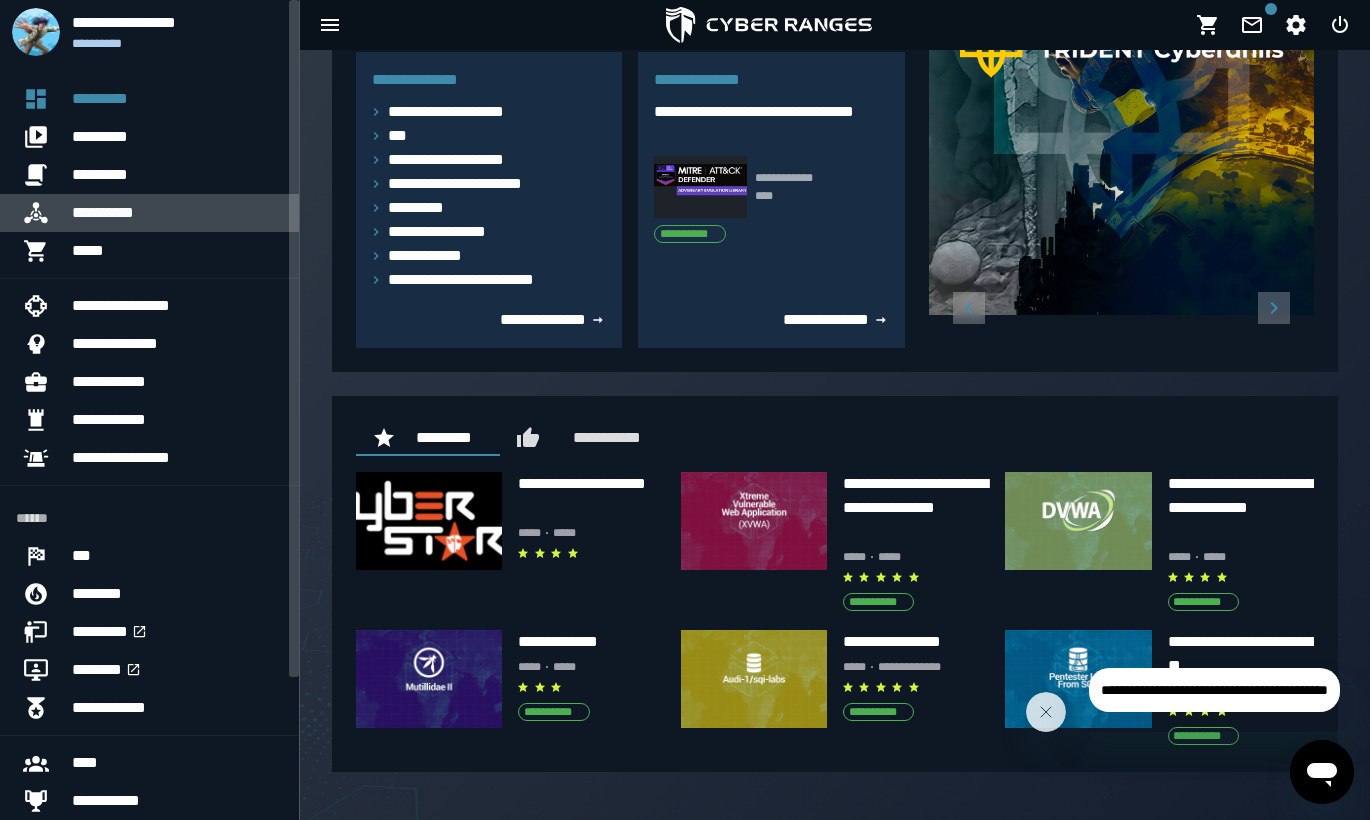 click on "**********" at bounding box center (177, 213) 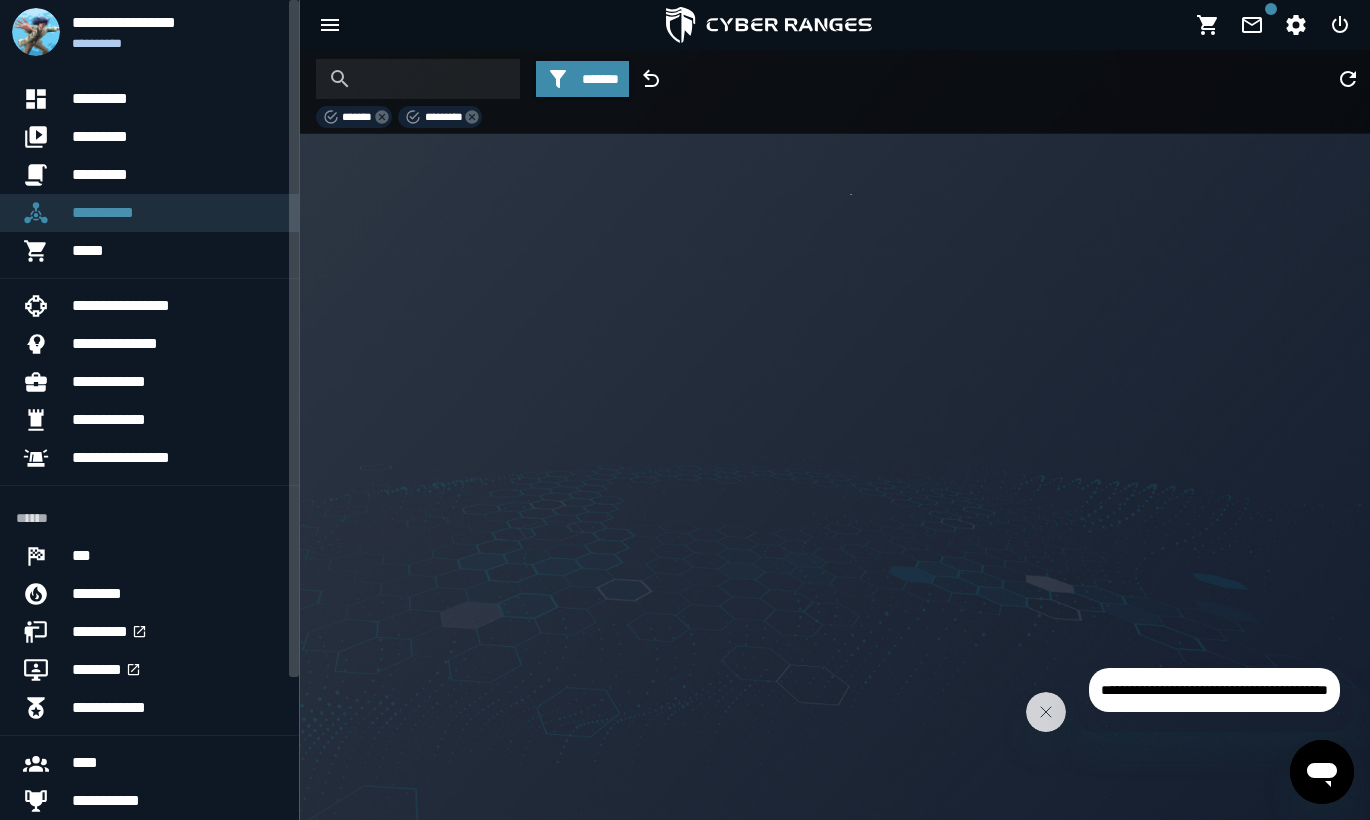 scroll, scrollTop: 0, scrollLeft: 0, axis: both 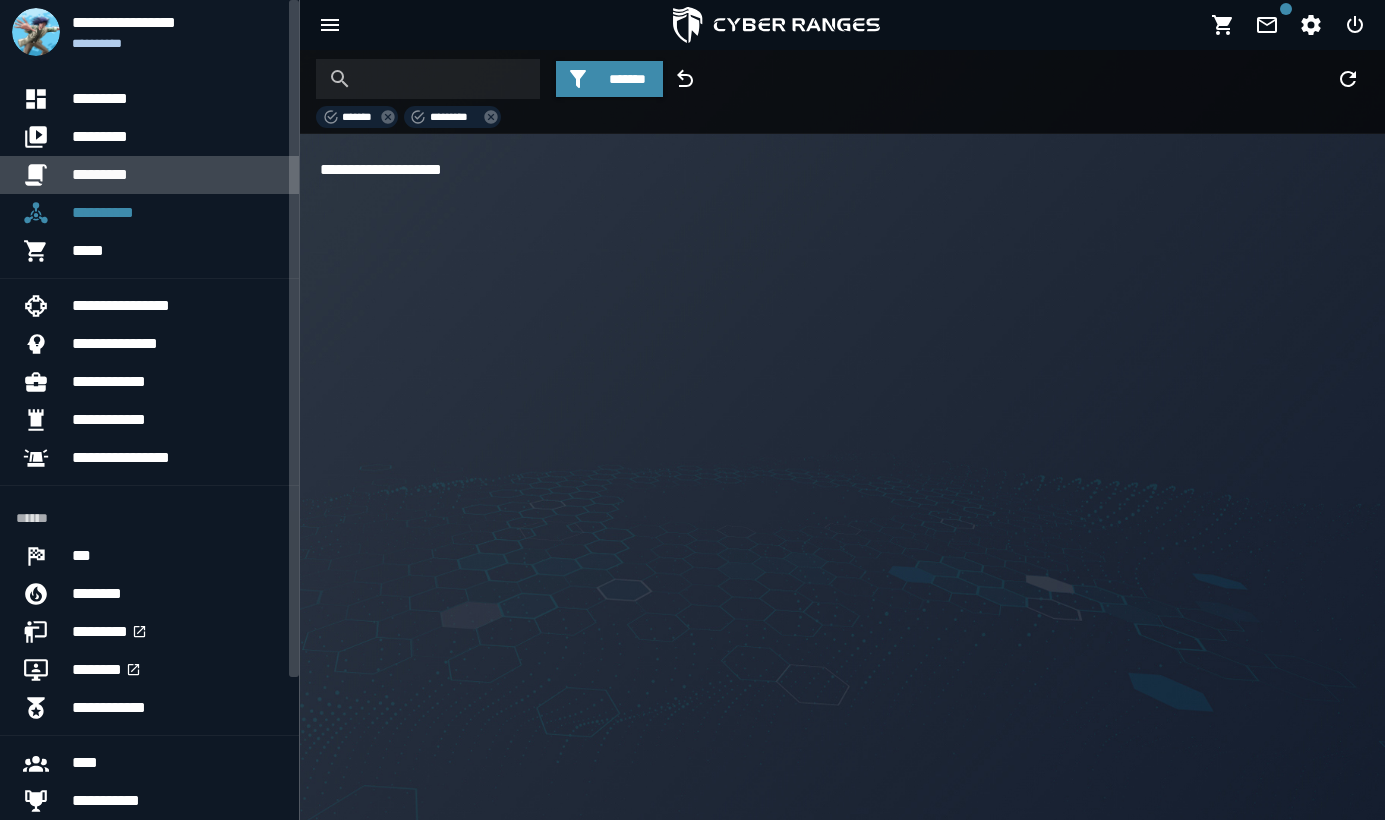 click on "*********" at bounding box center [177, 175] 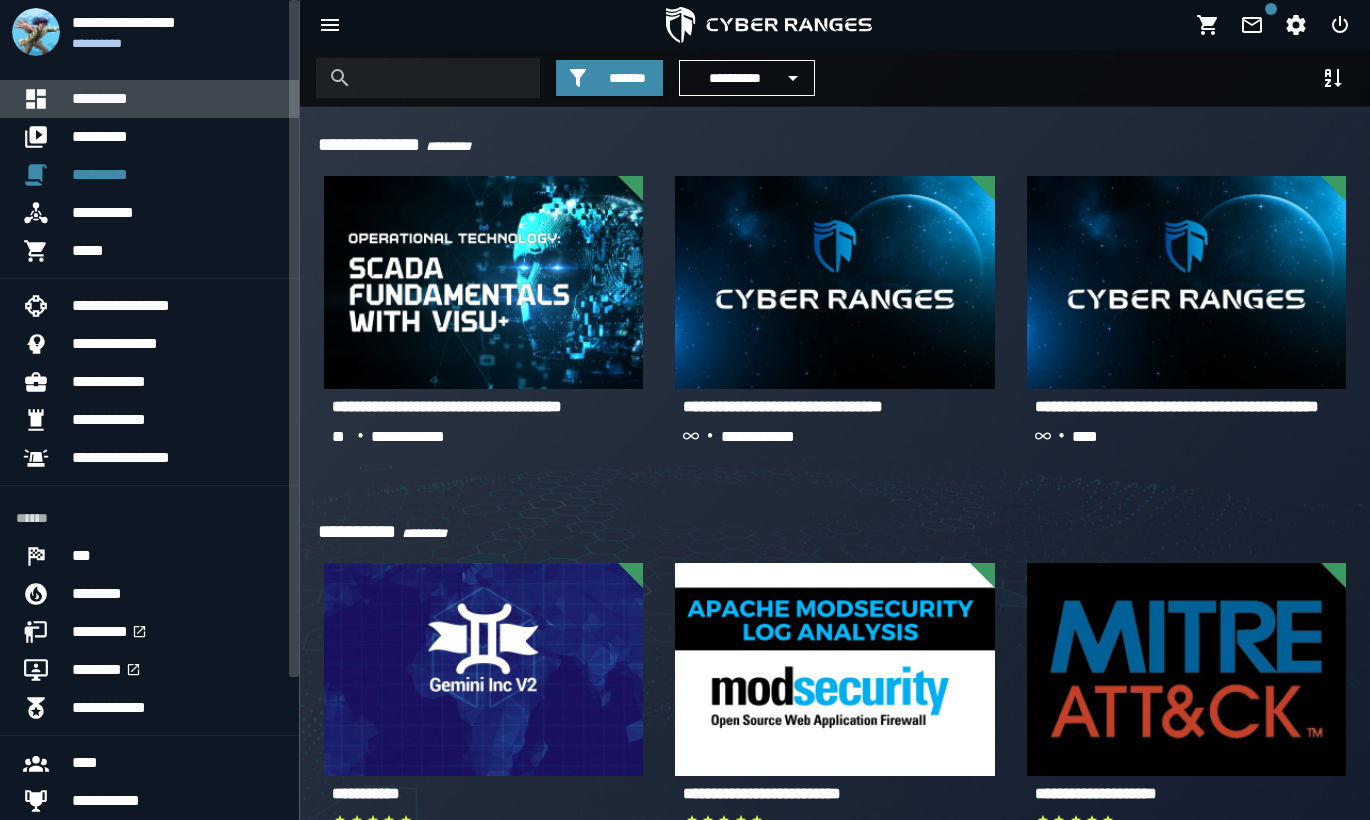click on "*********" at bounding box center [177, 99] 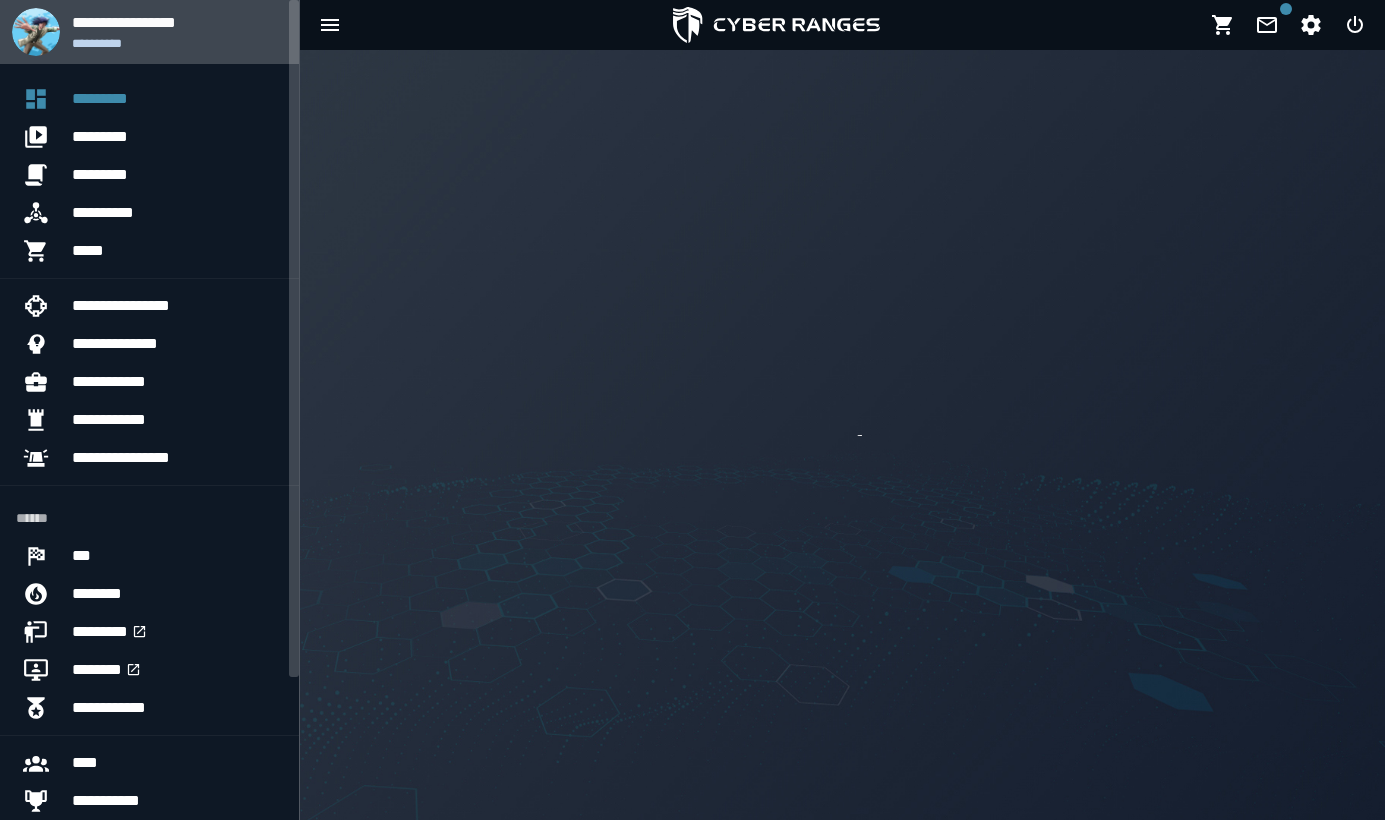 click at bounding box center (36, 32) 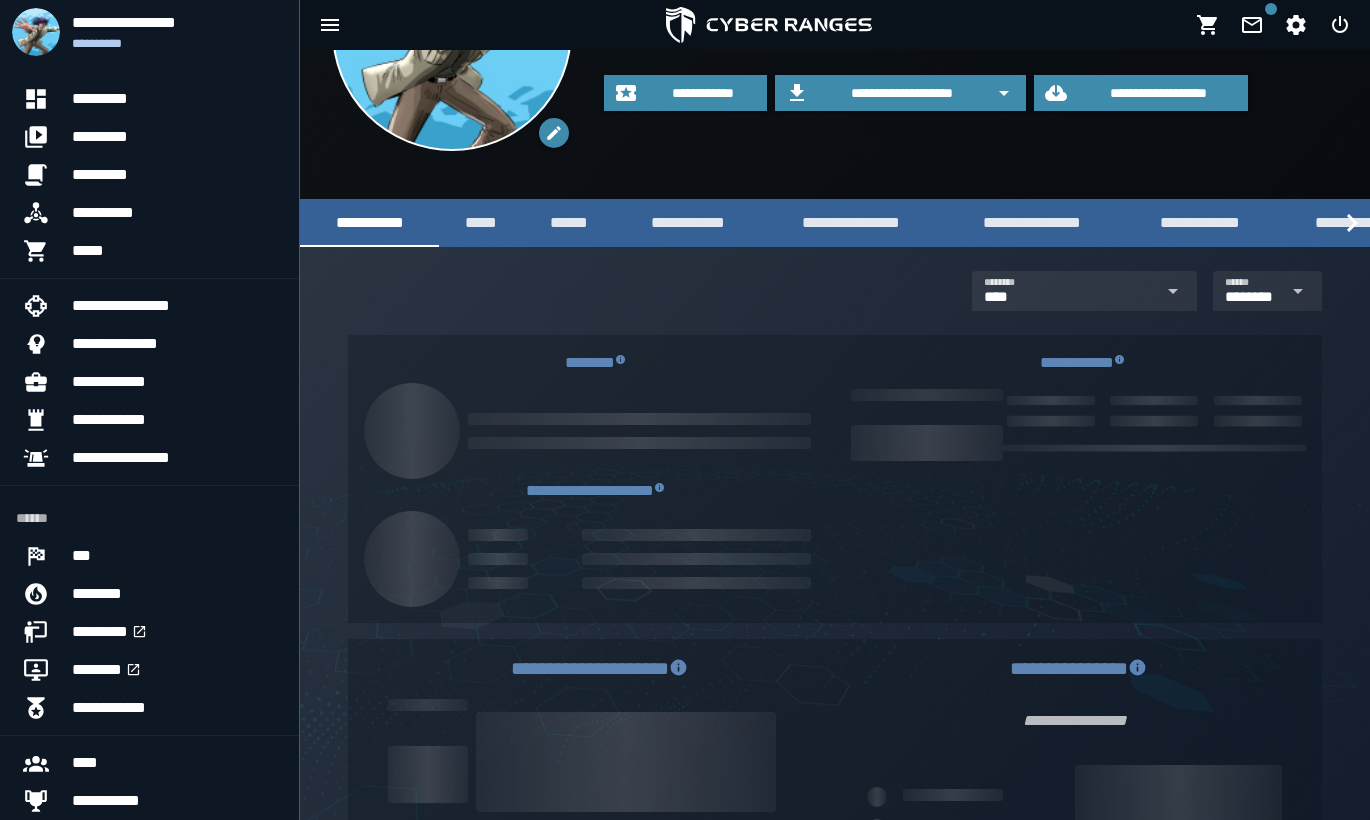 scroll, scrollTop: 0, scrollLeft: 0, axis: both 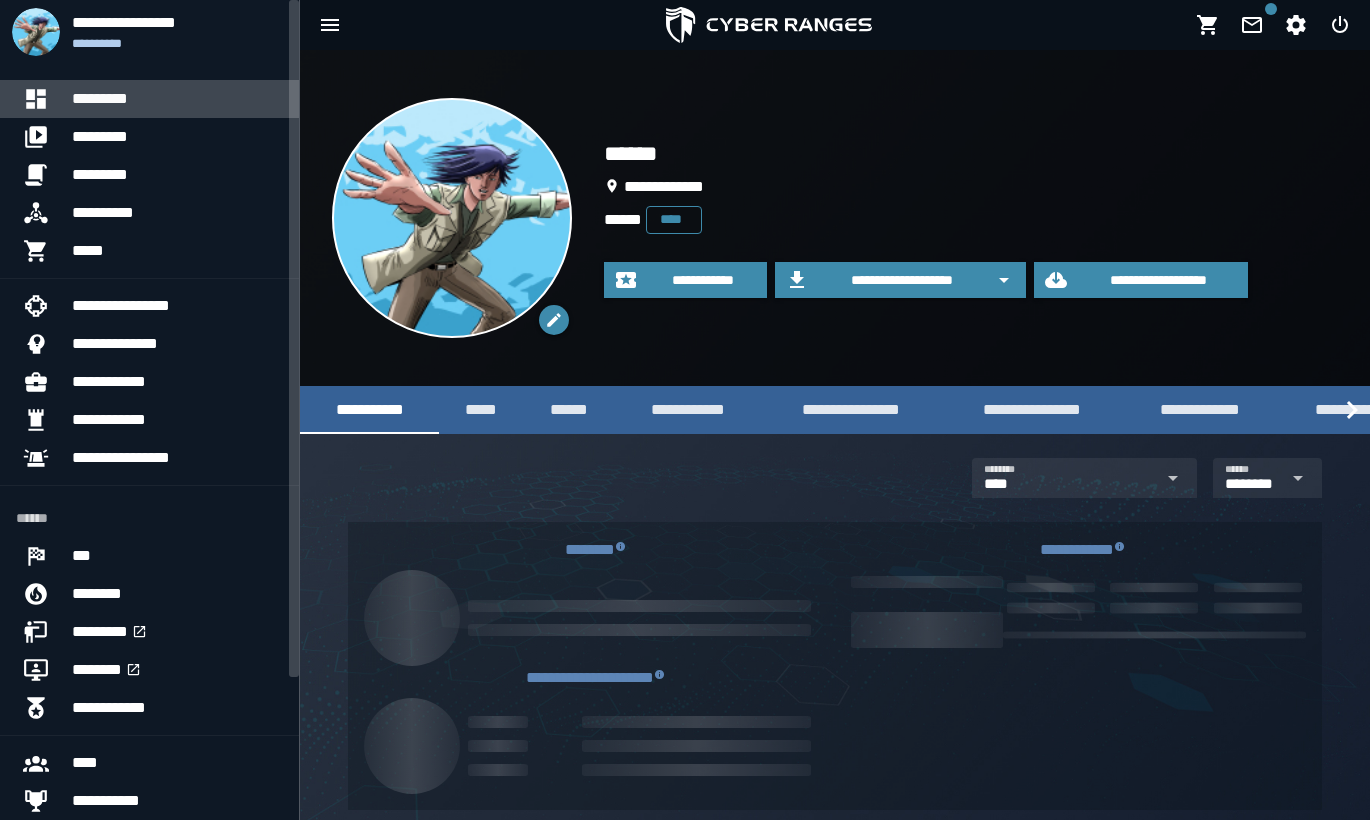 click on "*********" at bounding box center (177, 99) 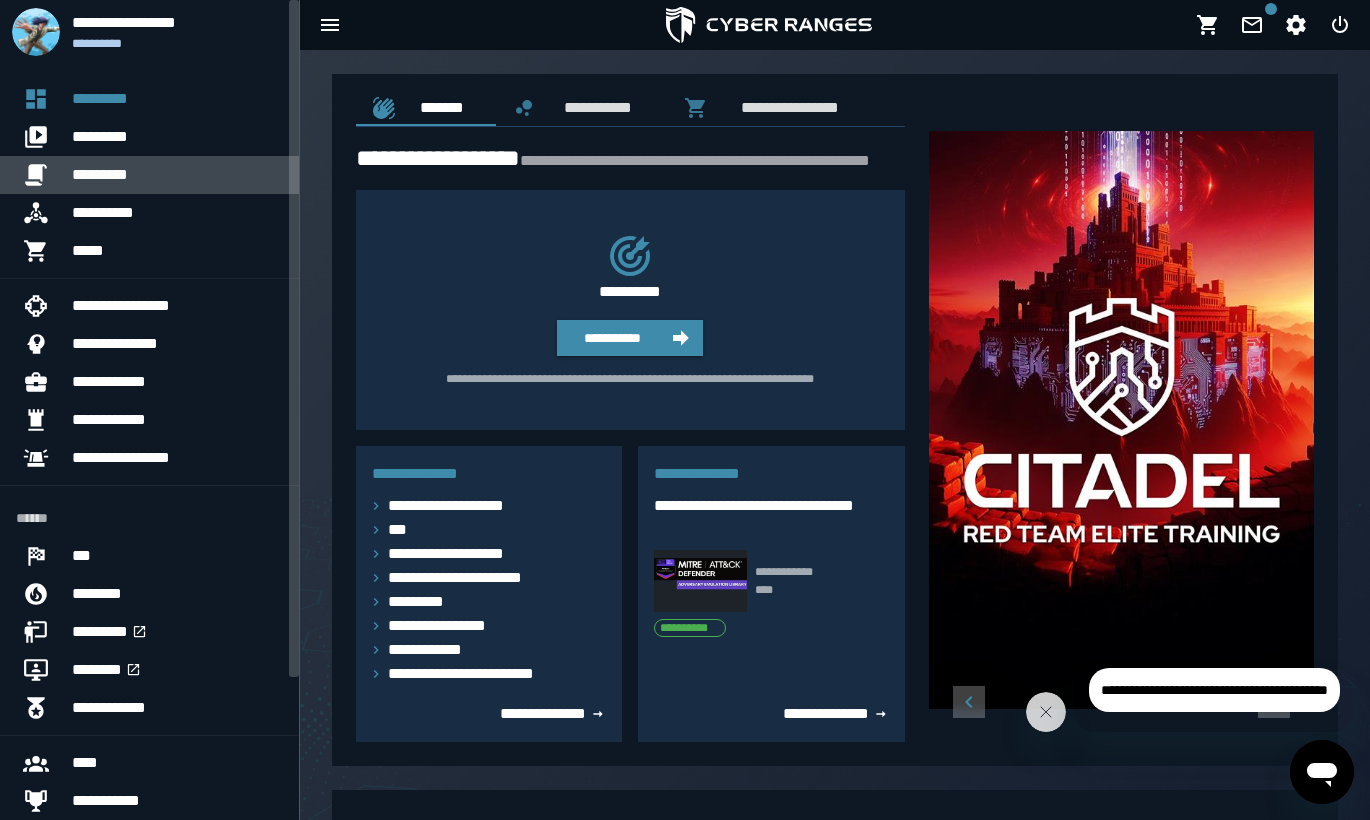 click on "*********" at bounding box center [177, 175] 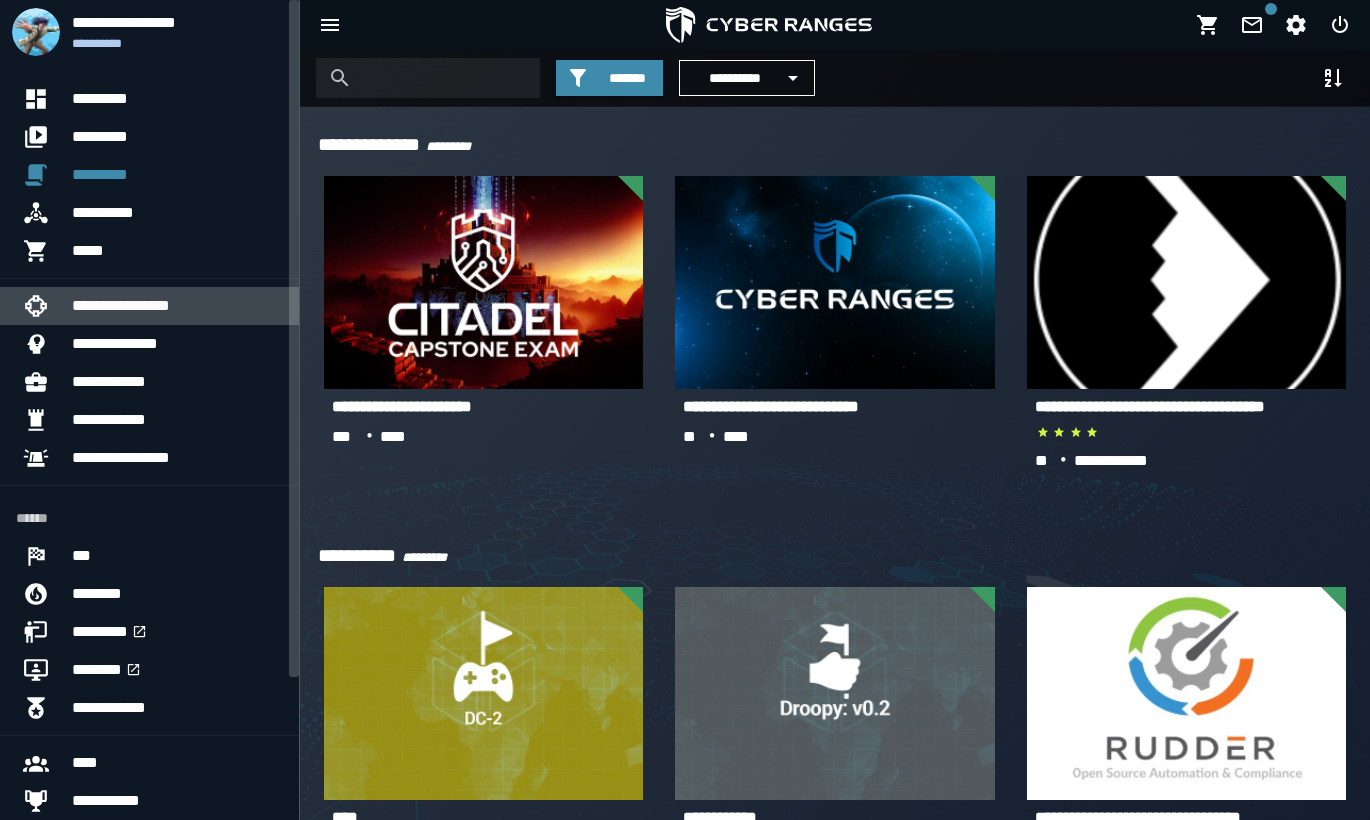click on "**********" at bounding box center [177, 306] 